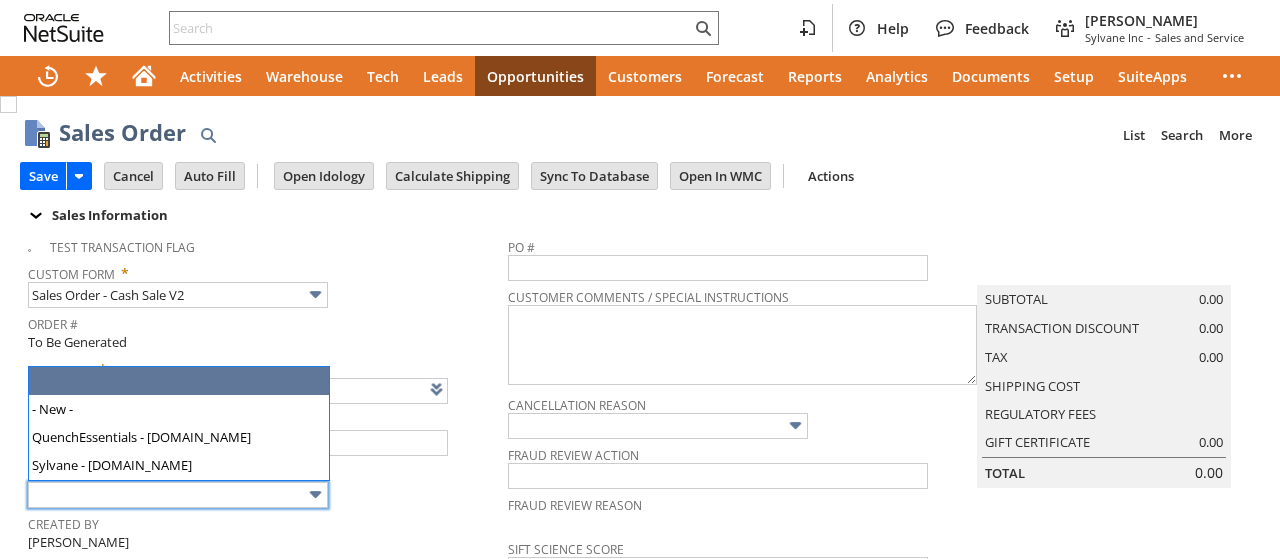 scroll, scrollTop: 0, scrollLeft: 0, axis: both 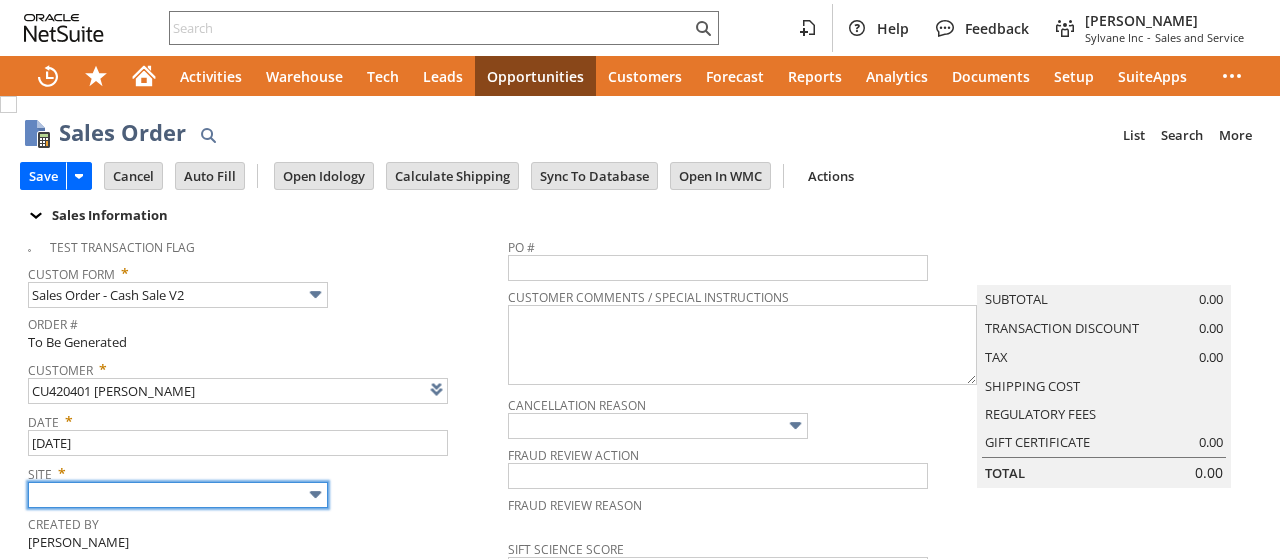 type on "Sylvane - [DOMAIN_NAME]" 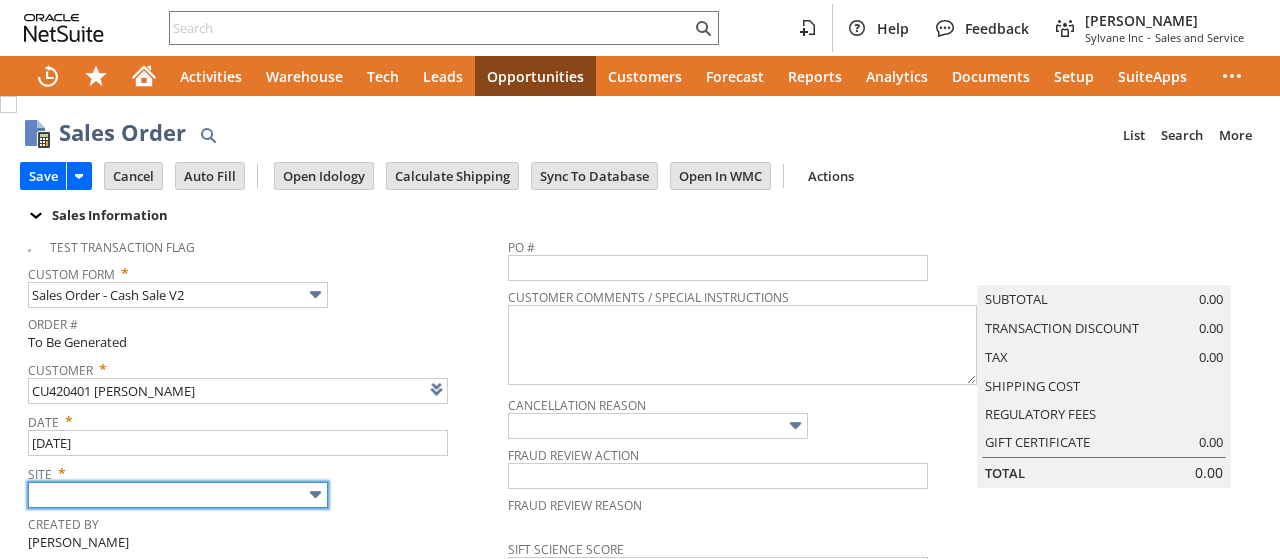 type on "Intelligent Recommendations¹⁰" 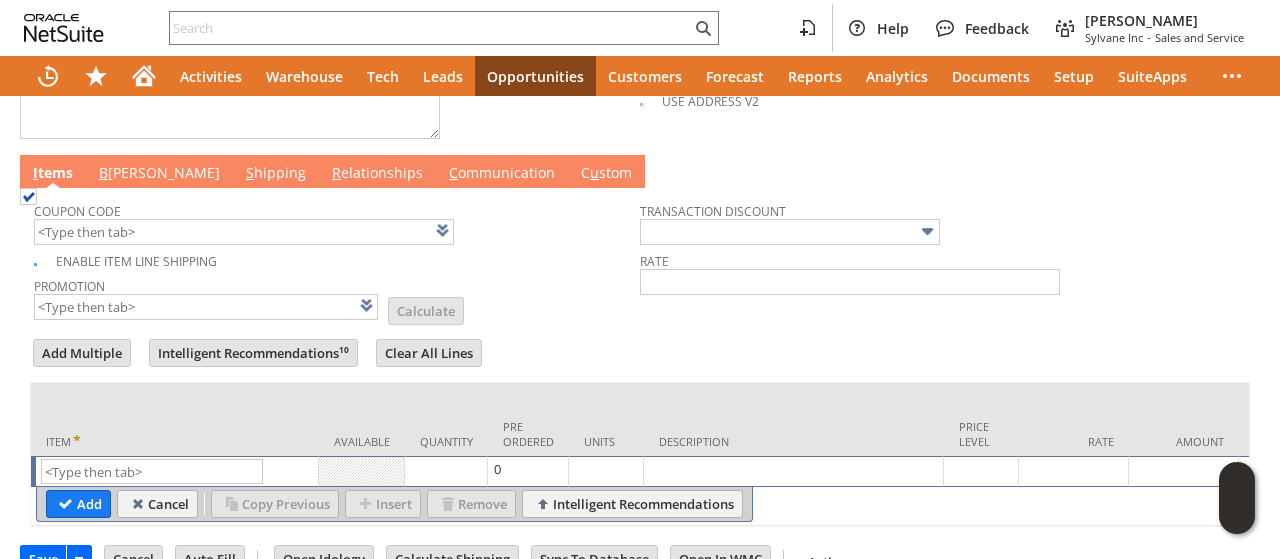 scroll, scrollTop: 1037, scrollLeft: 0, axis: vertical 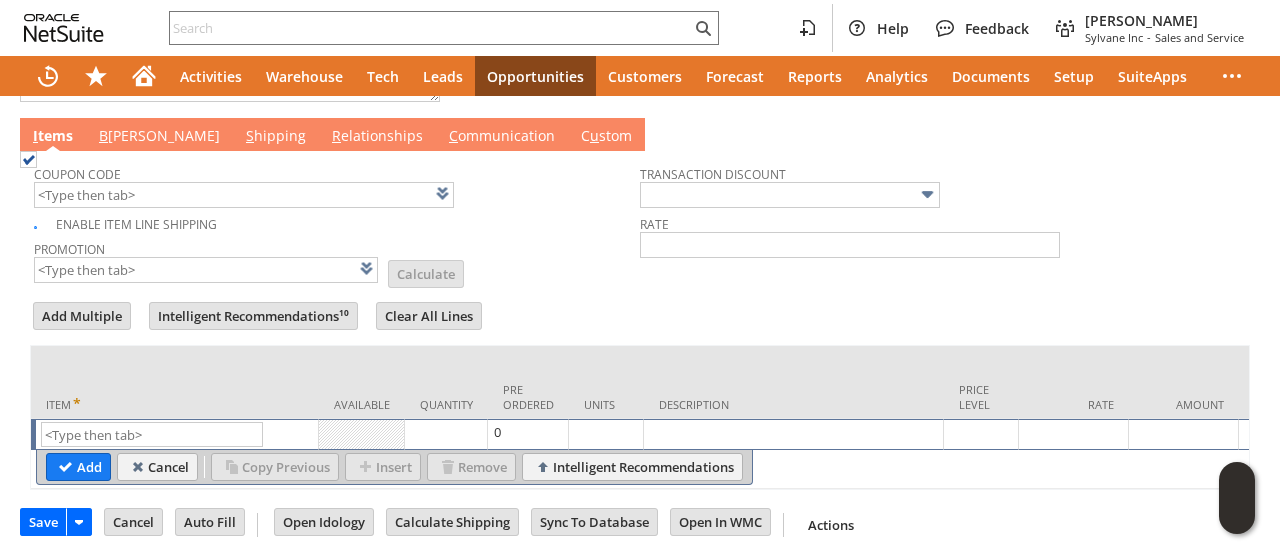 drag, startPoint x: 149, startPoint y: 464, endPoint x: 116, endPoint y: 464, distance: 33 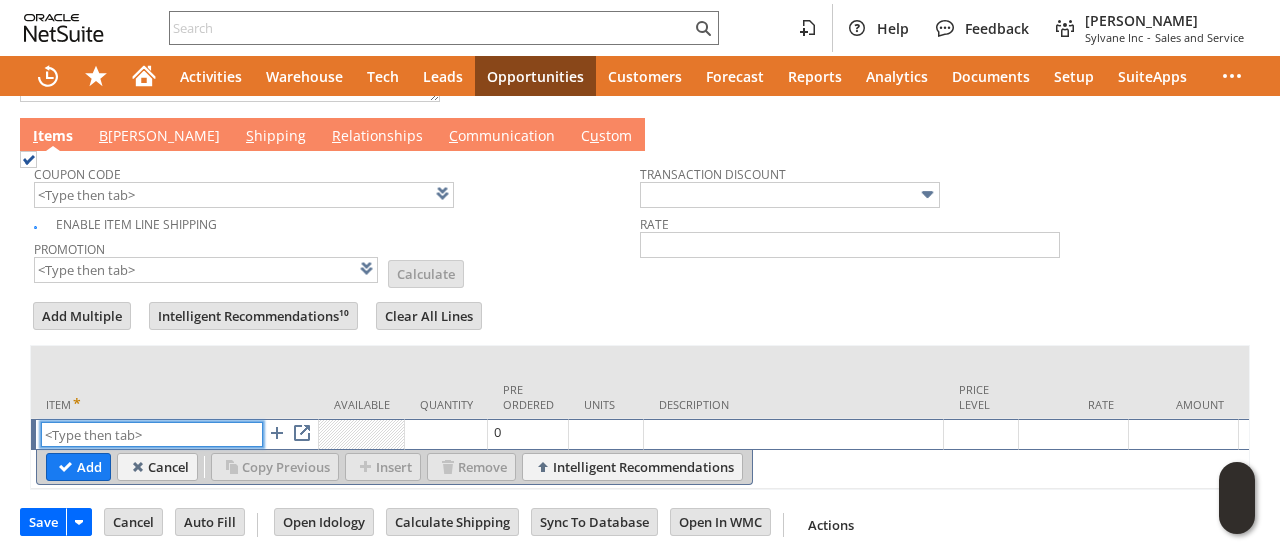 drag, startPoint x: 116, startPoint y: 464, endPoint x: 89, endPoint y: 415, distance: 55.946404 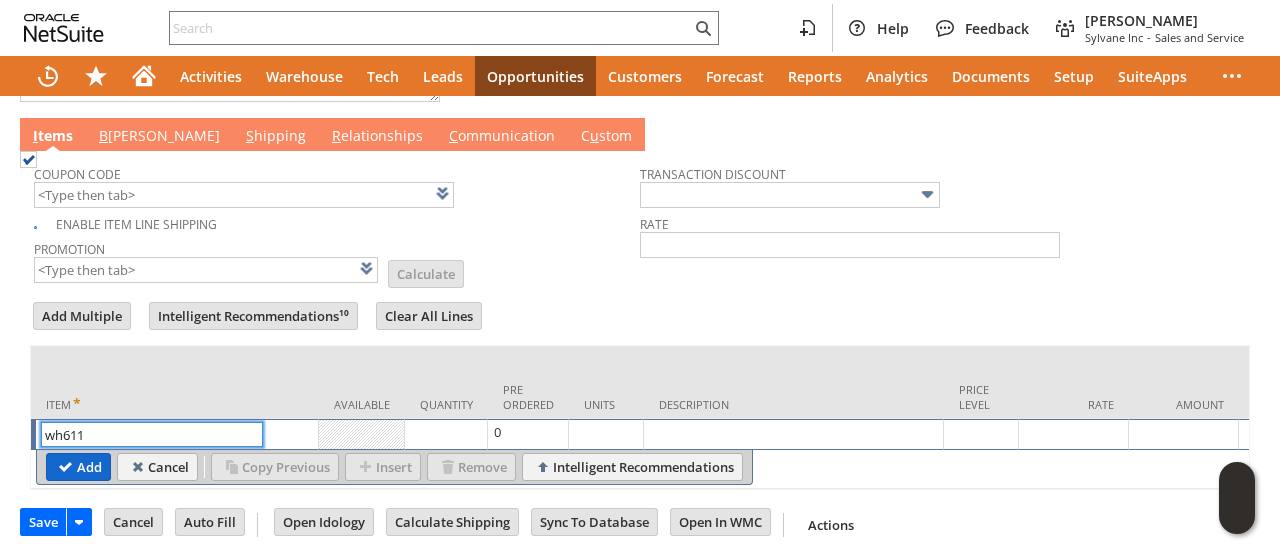 type on "wh611" 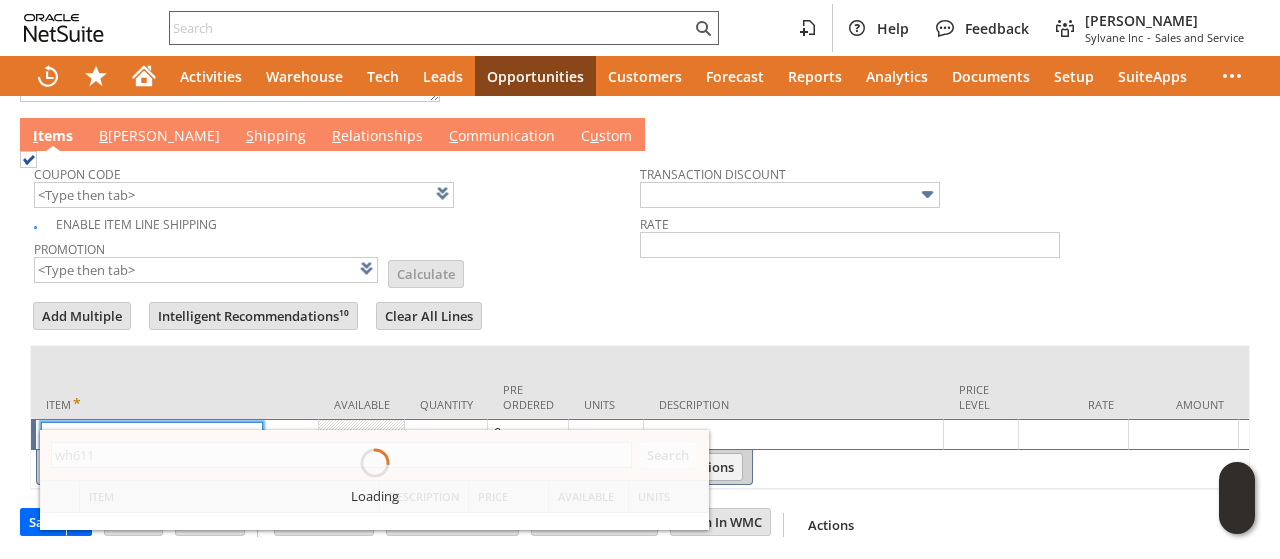 type on "1" 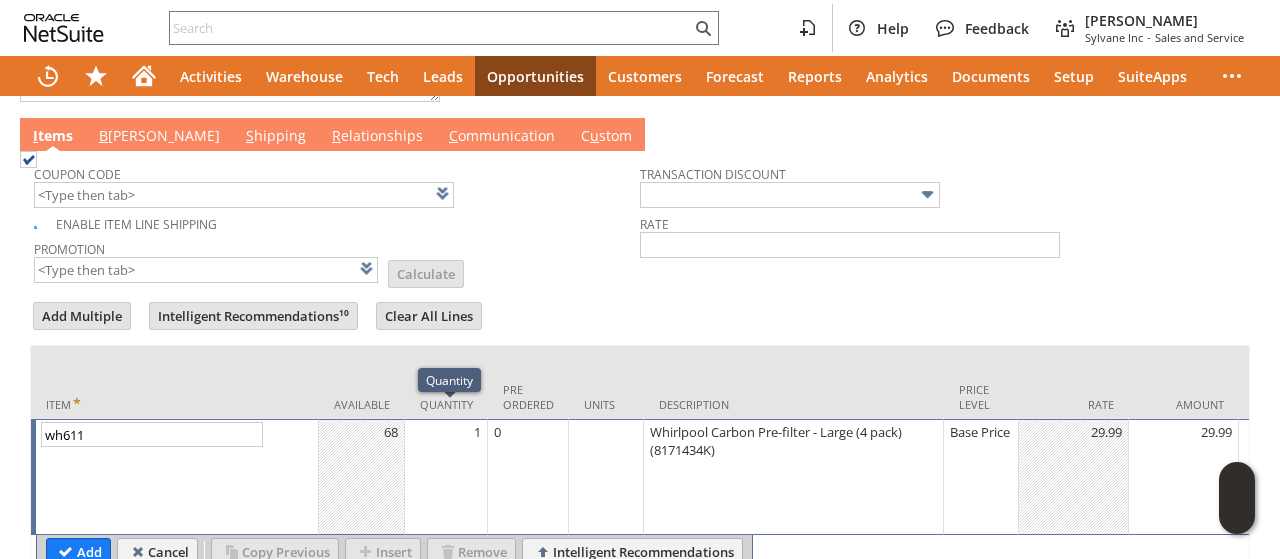 click on "1" at bounding box center (446, 477) 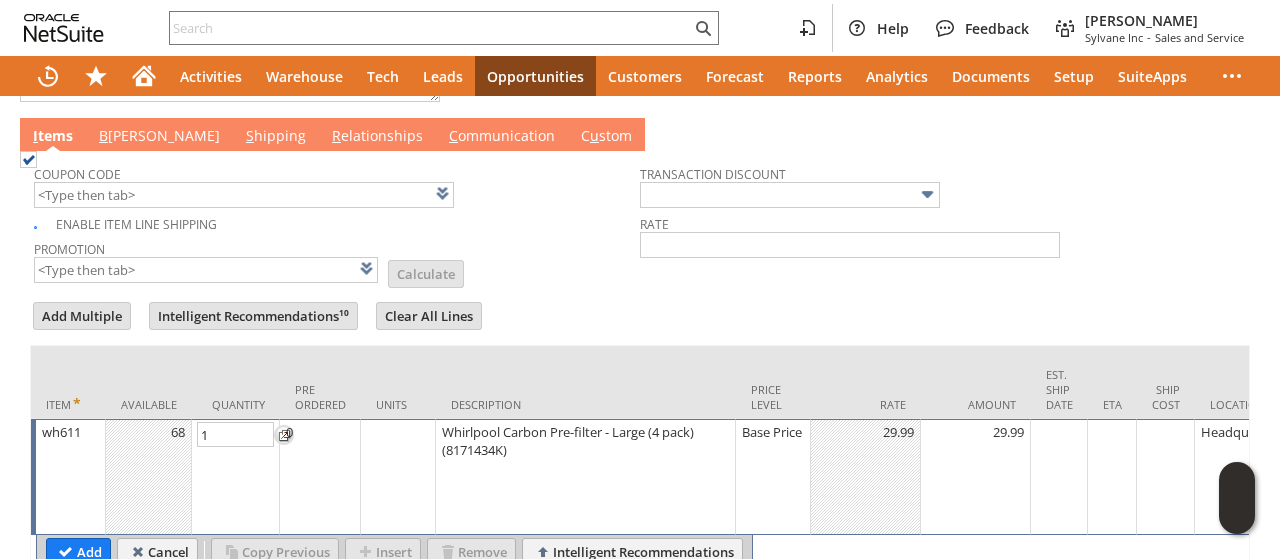 type on "3" 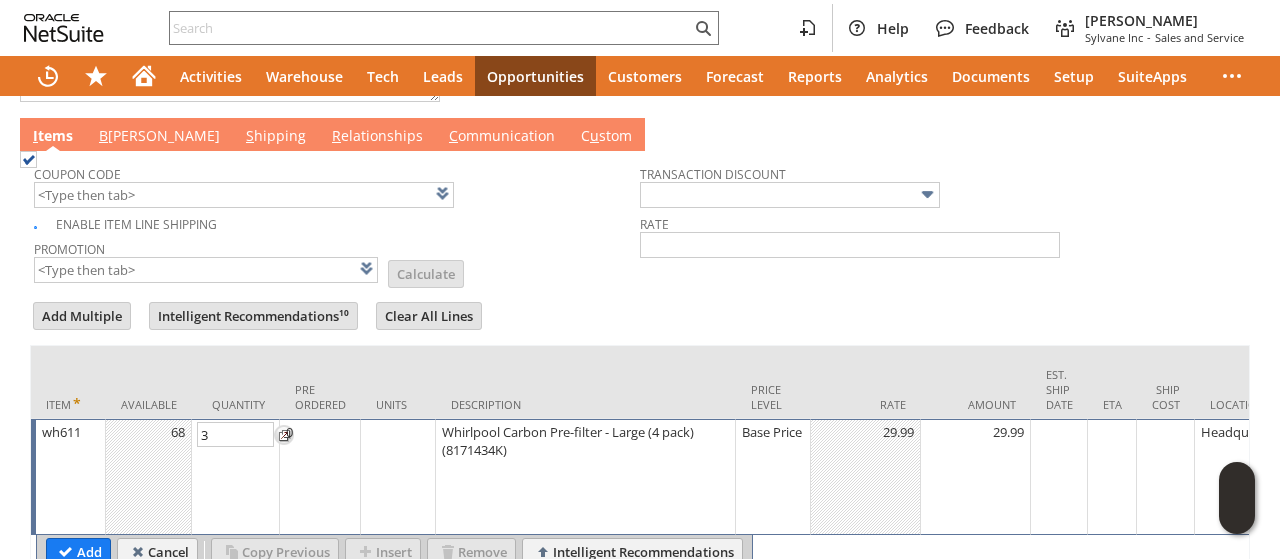 click on "Add" at bounding box center (78, 552) 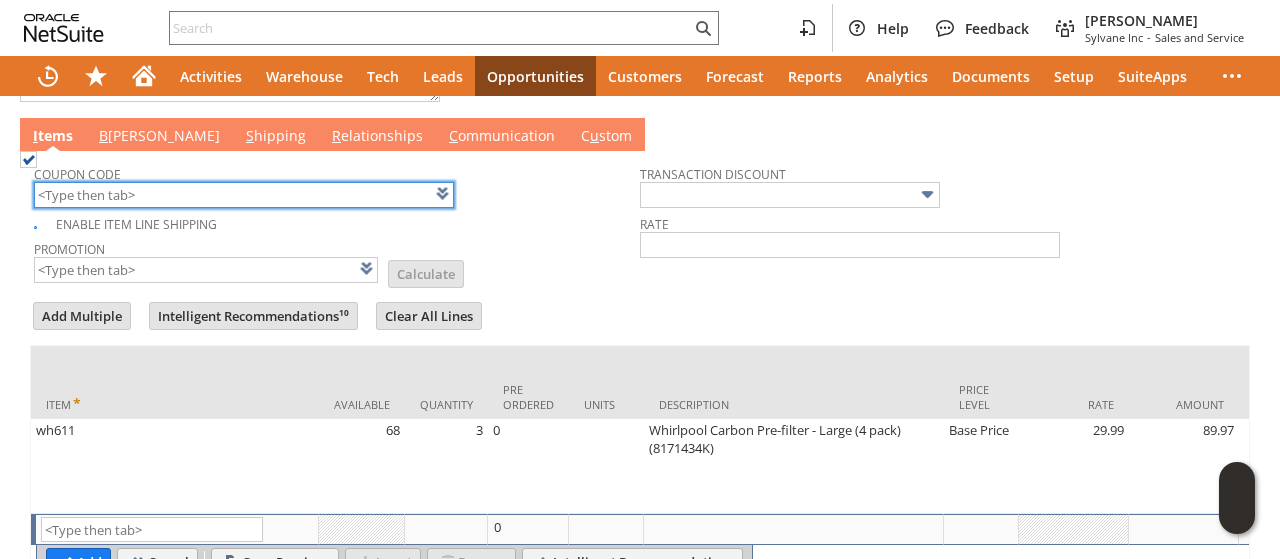 click at bounding box center (244, 195) 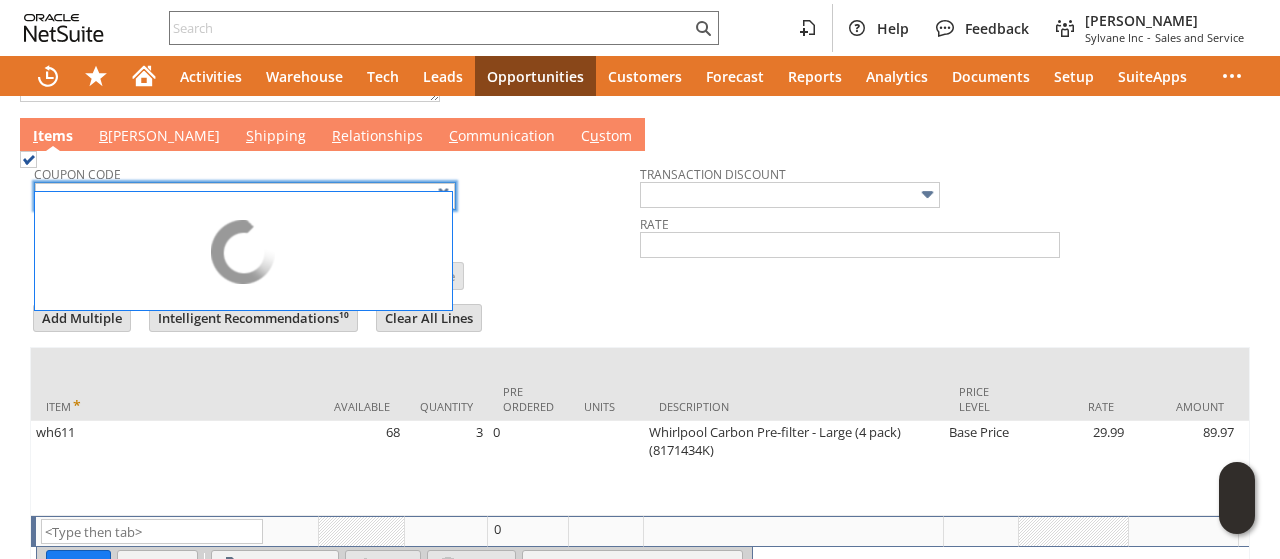 drag, startPoint x: 536, startPoint y: 245, endPoint x: 568, endPoint y: 219, distance: 41.231056 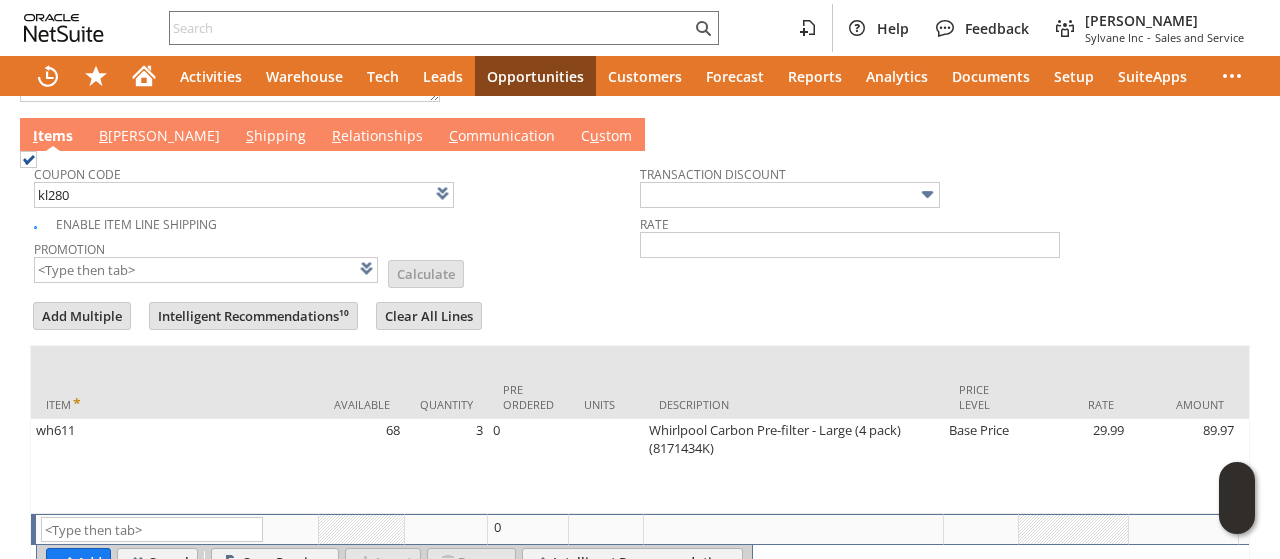 type on "KL280" 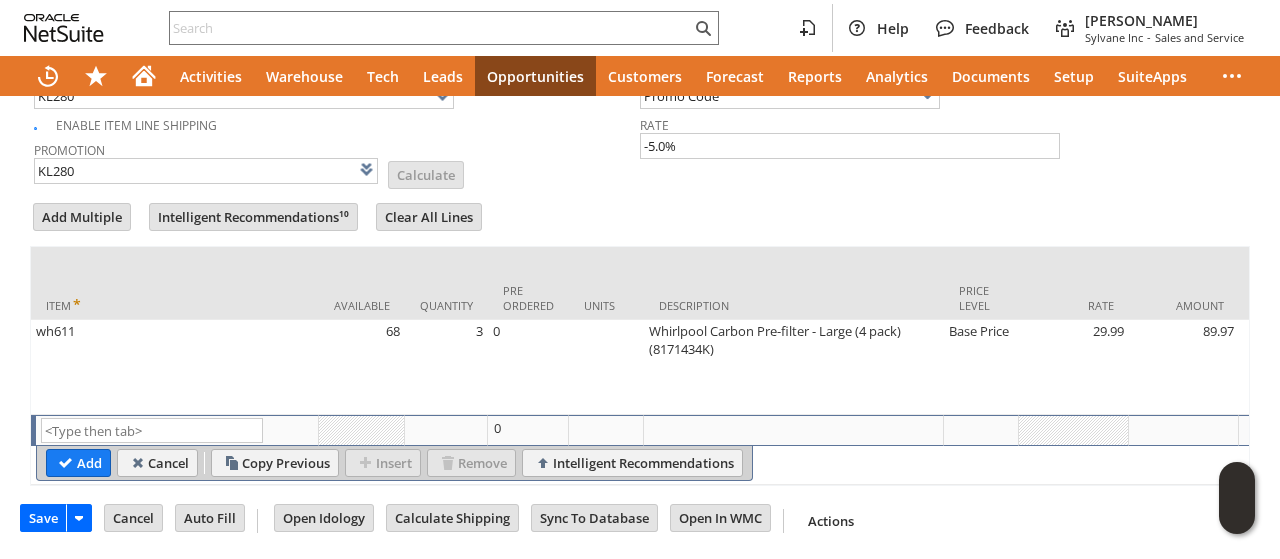 scroll, scrollTop: 1150, scrollLeft: 0, axis: vertical 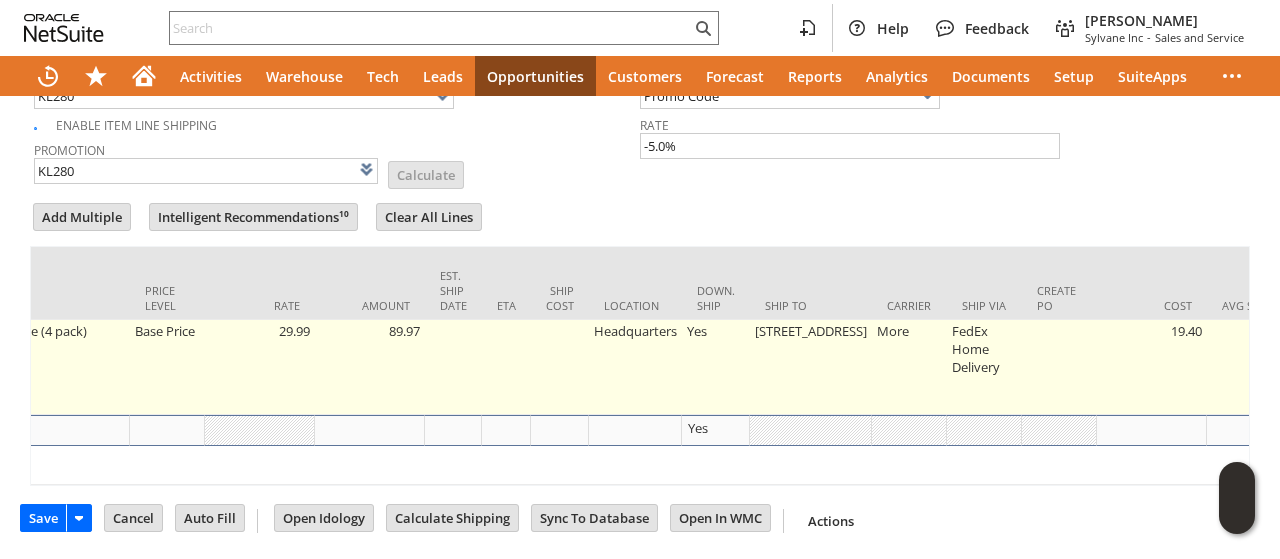 click on "[STREET_ADDRESS]" at bounding box center (811, 367) 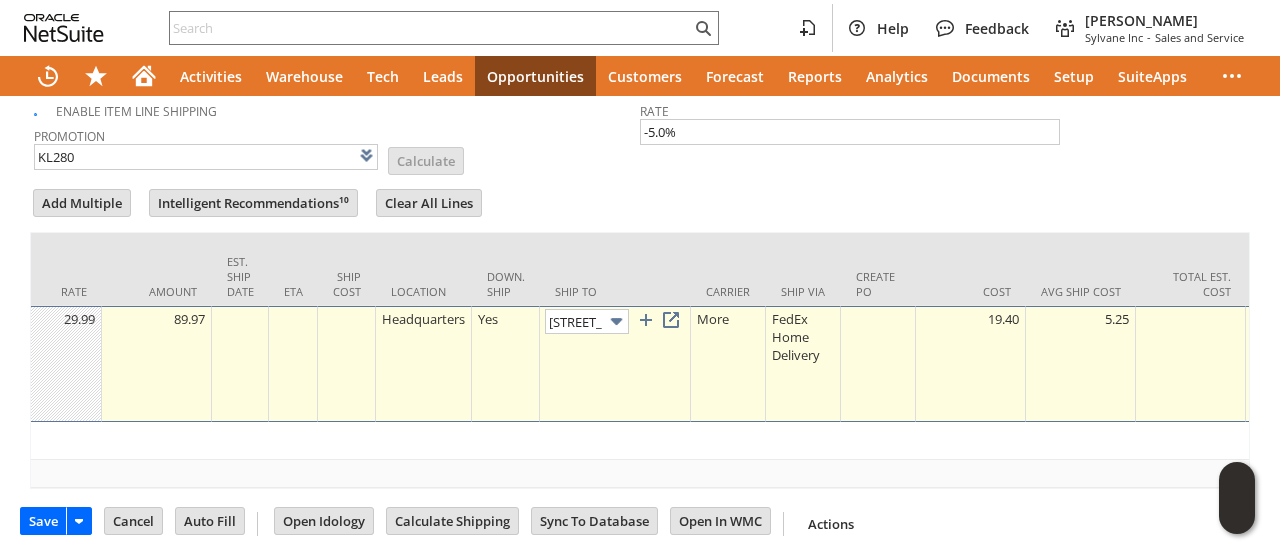 scroll, scrollTop: 0, scrollLeft: 40, axis: horizontal 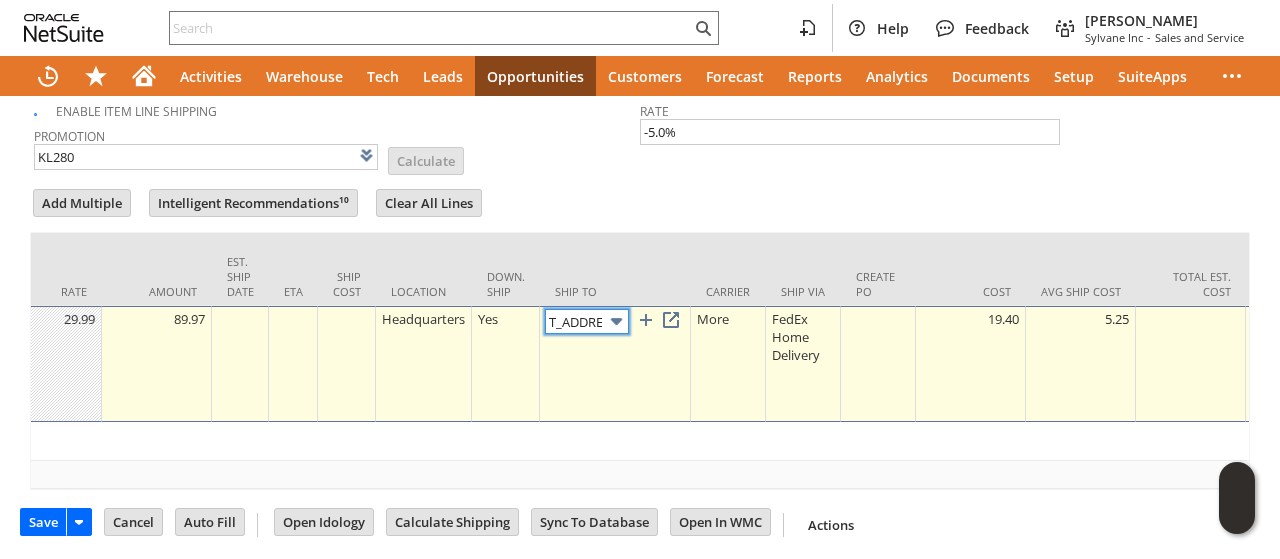 click at bounding box center (616, 321) 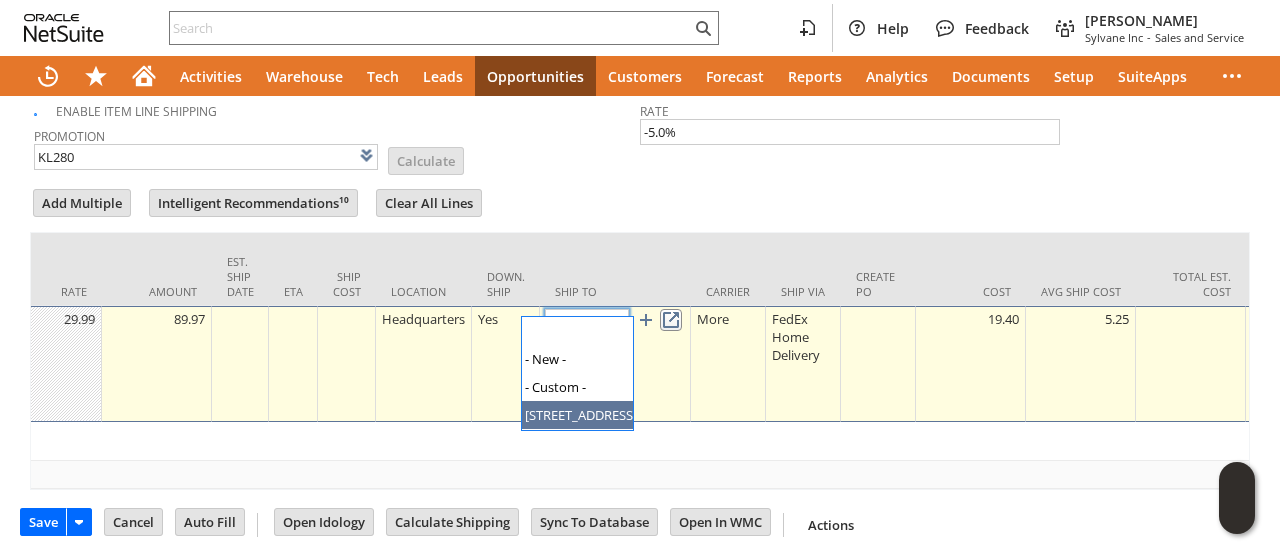 click at bounding box center (671, 320) 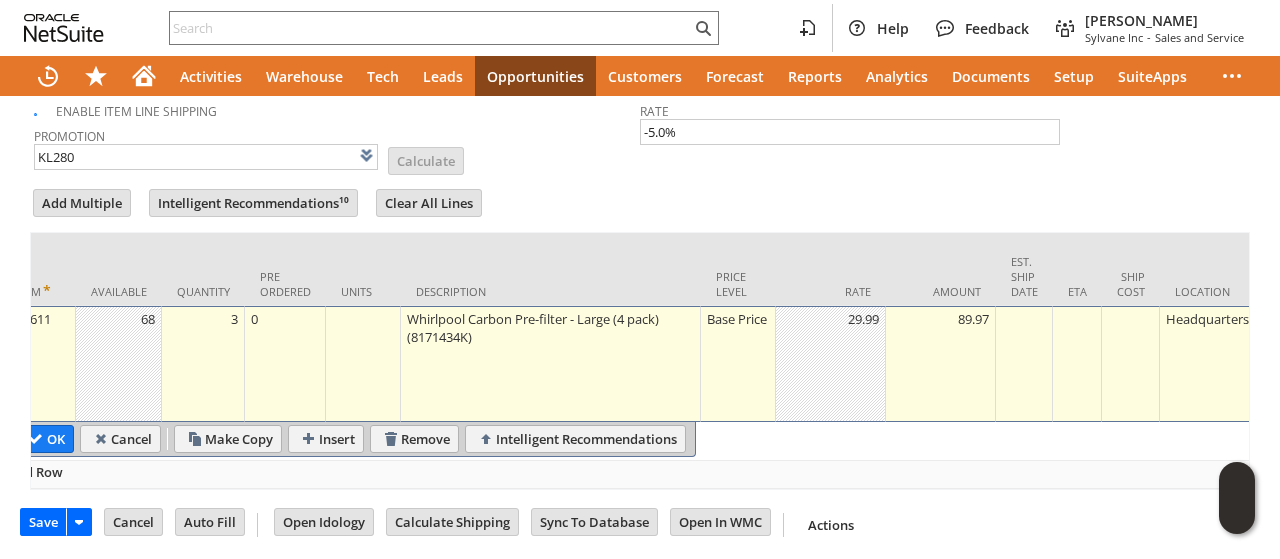 scroll, scrollTop: 0, scrollLeft: 0, axis: both 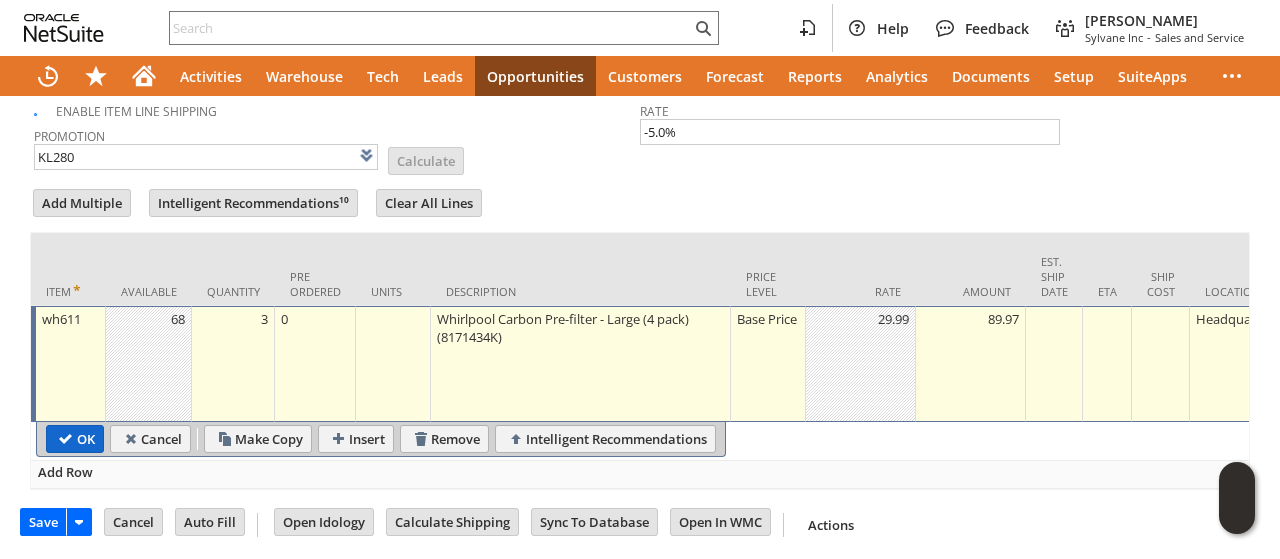 click on "OK" at bounding box center (75, 439) 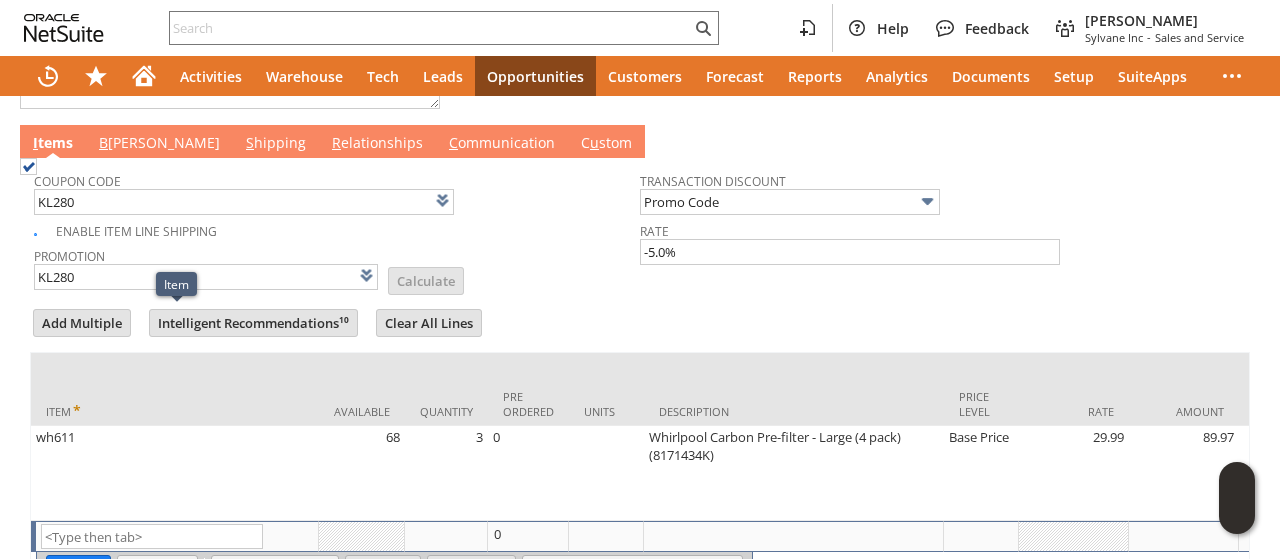 scroll, scrollTop: 950, scrollLeft: 0, axis: vertical 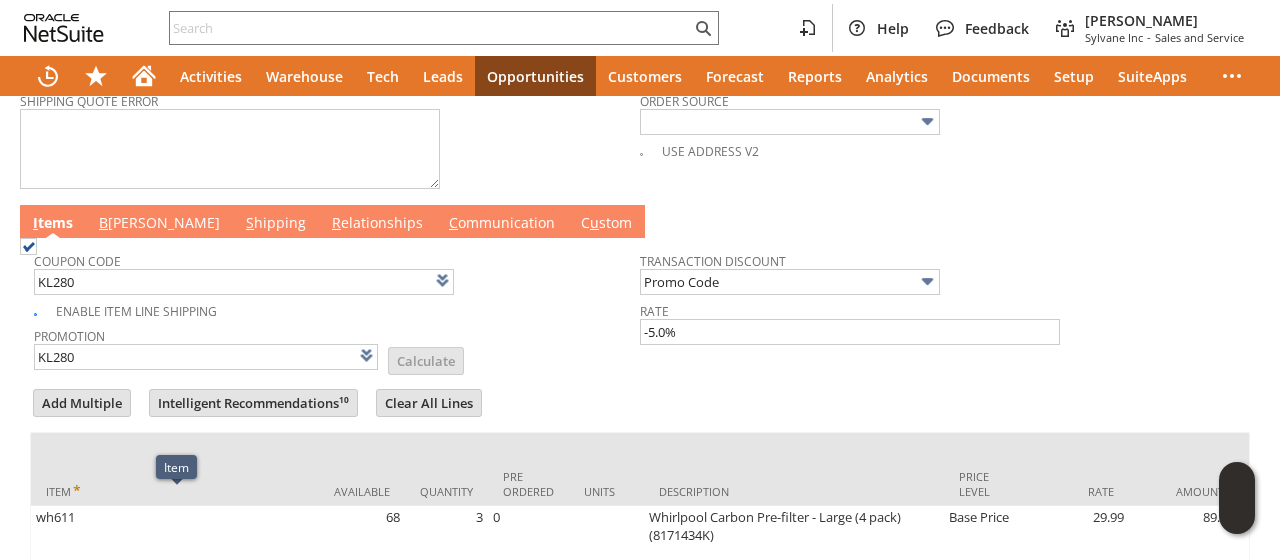 click on "B [PERSON_NAME]" at bounding box center [159, 224] 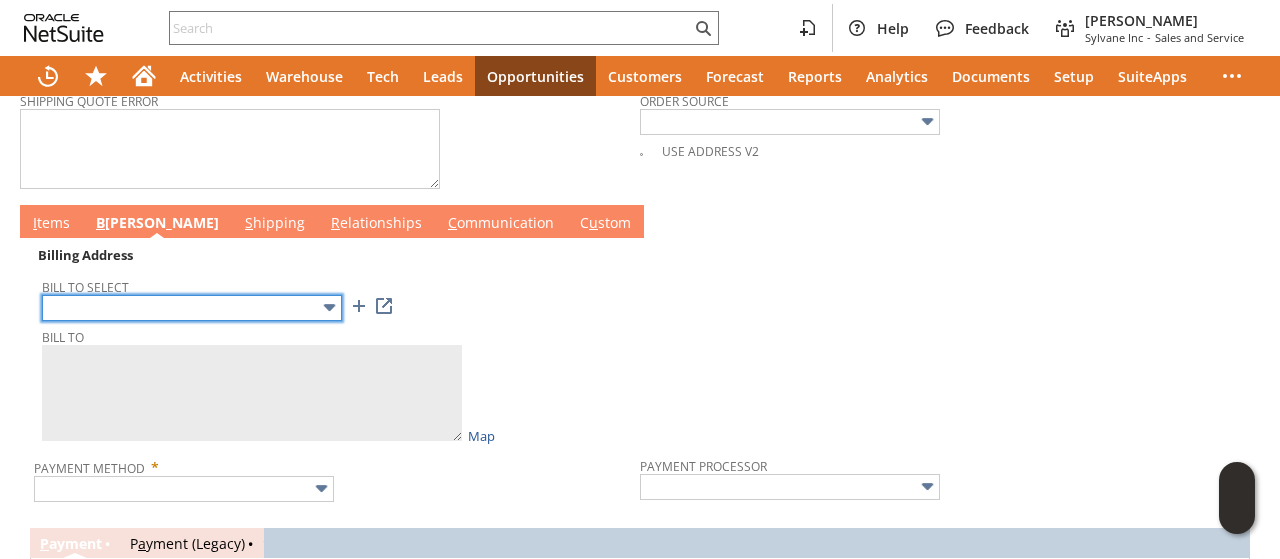 click at bounding box center (192, 308) 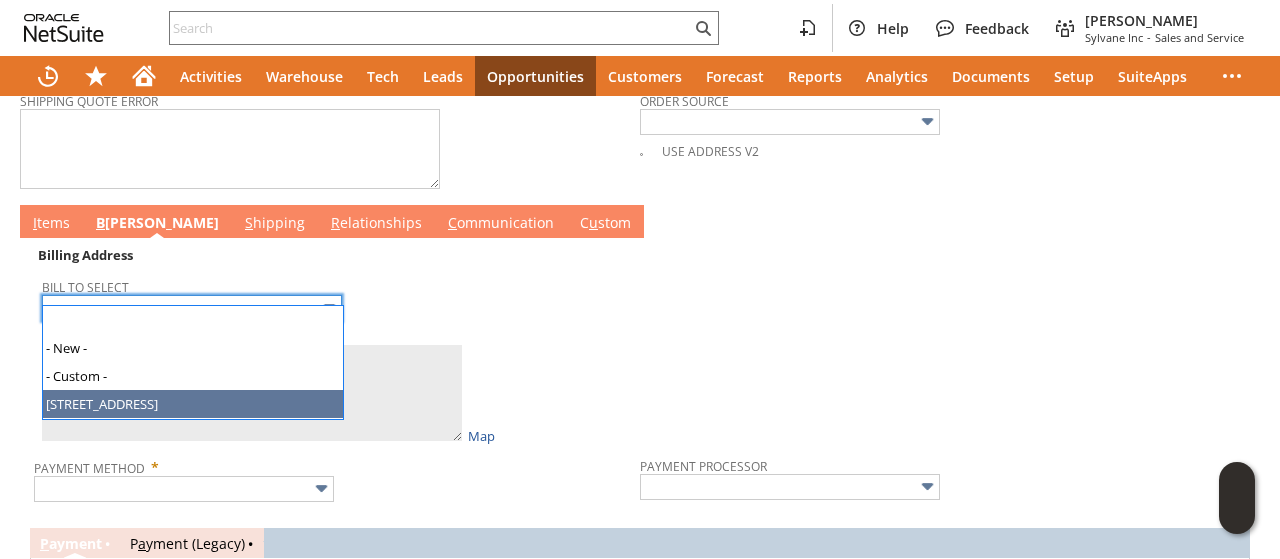 type on "[STREET_ADDRESS]" 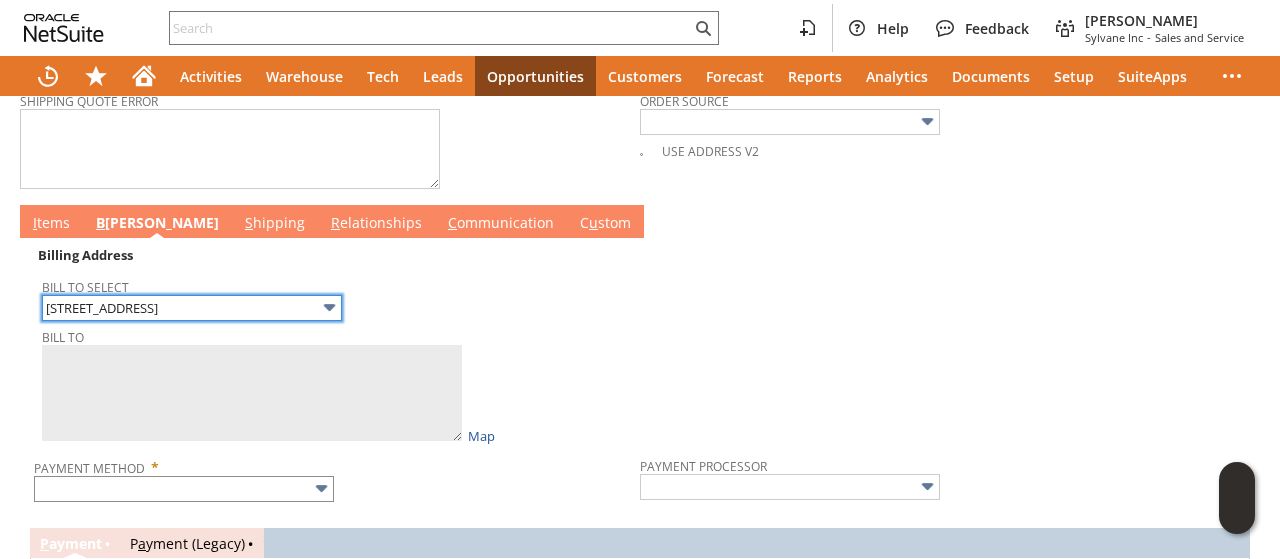 type on "[PERSON_NAME]
[STREET_ADDRESS]
Apt. [STREET_ADDRESS]" 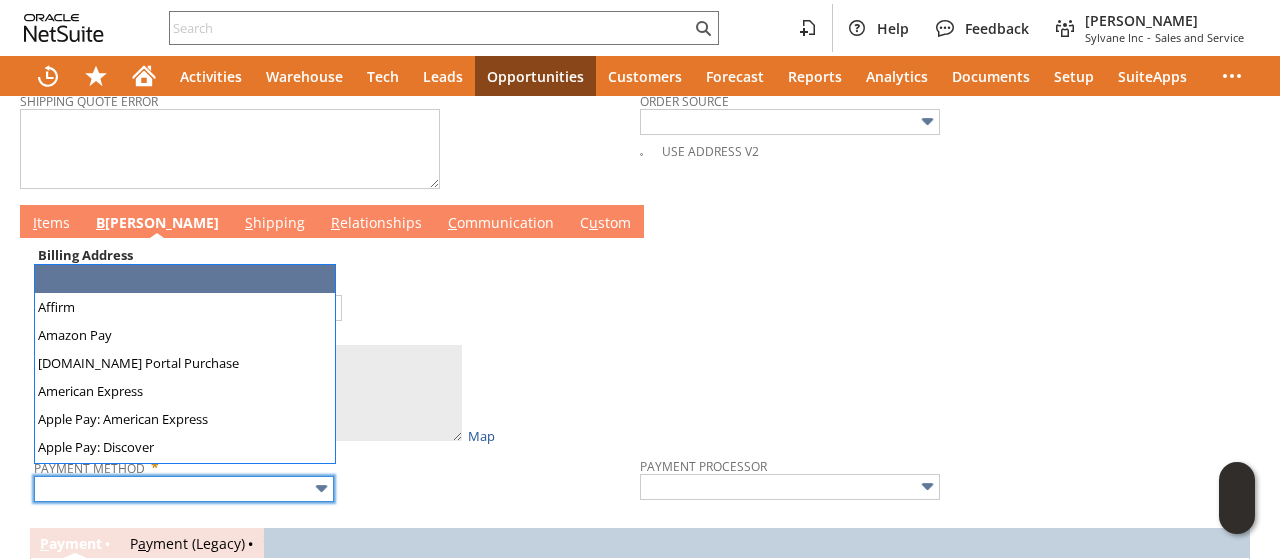 click at bounding box center (184, 489) 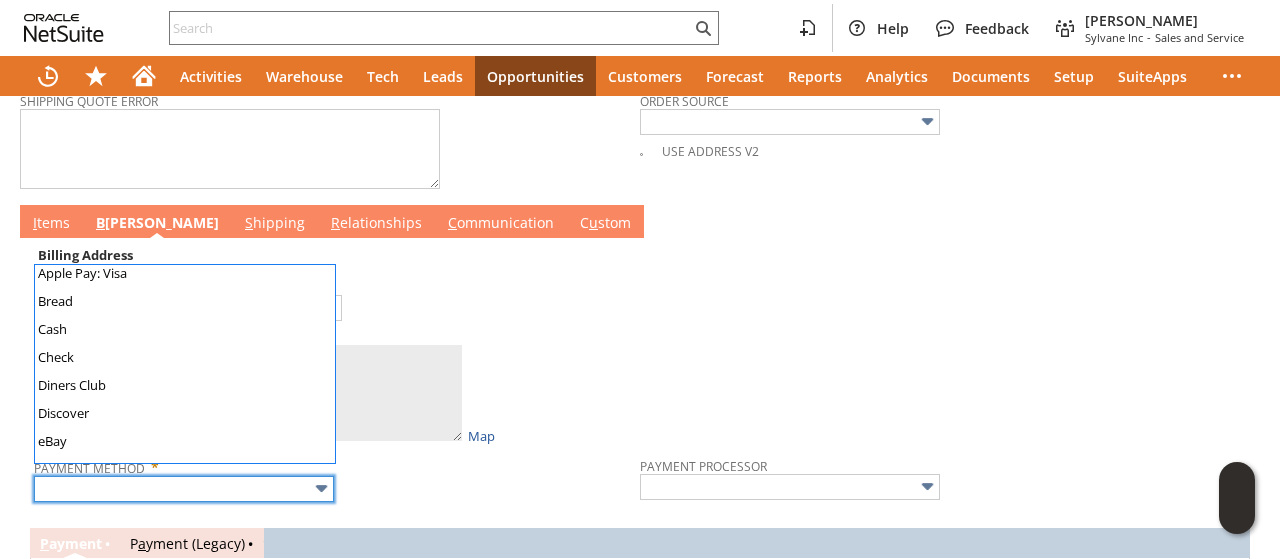 scroll, scrollTop: 558, scrollLeft: 0, axis: vertical 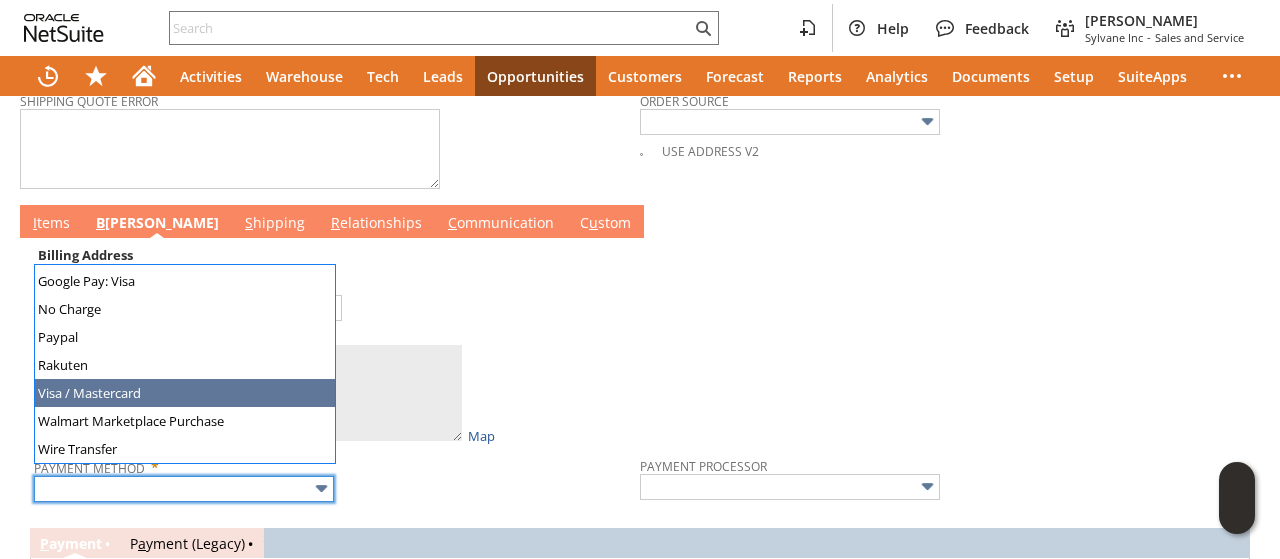 type on "Visa / Mastercard" 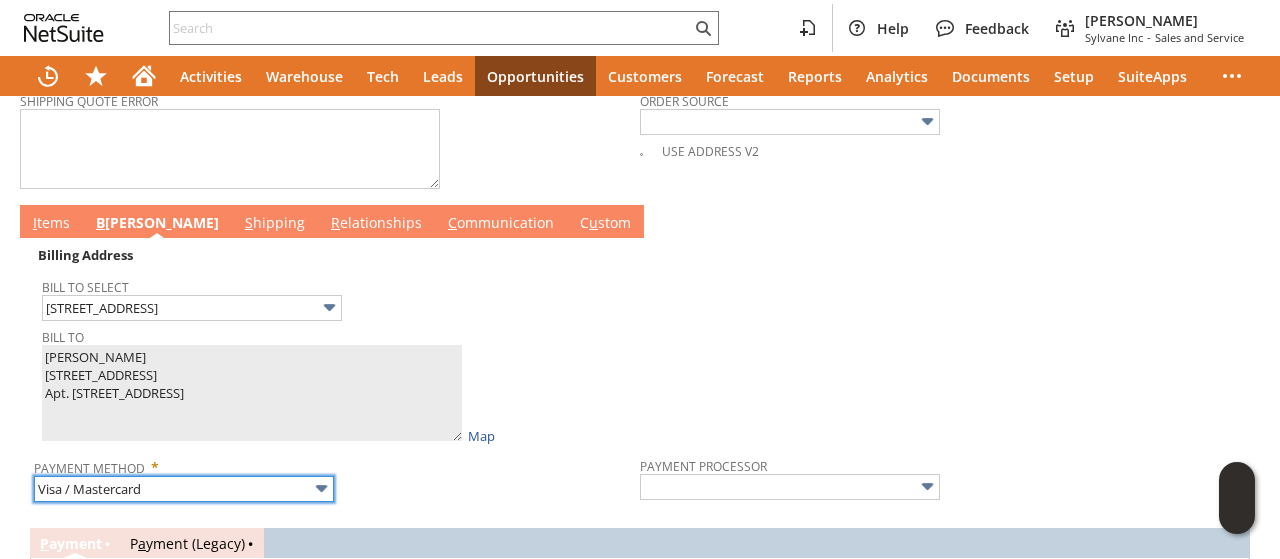 type on "Braintree" 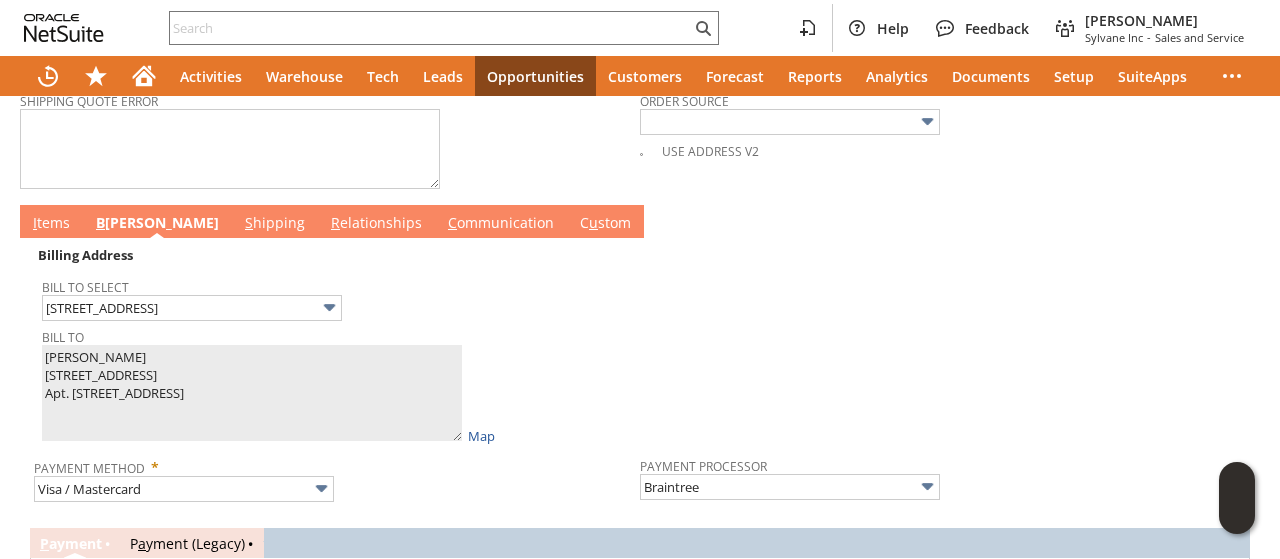 click on "I tems" at bounding box center [51, 224] 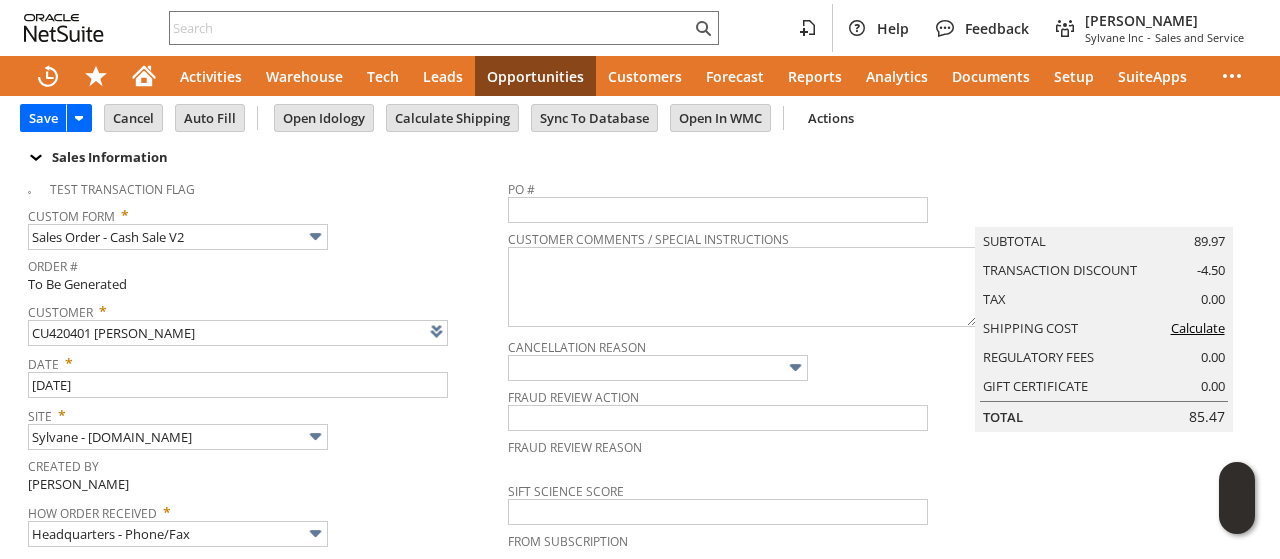scroll, scrollTop: 0, scrollLeft: 0, axis: both 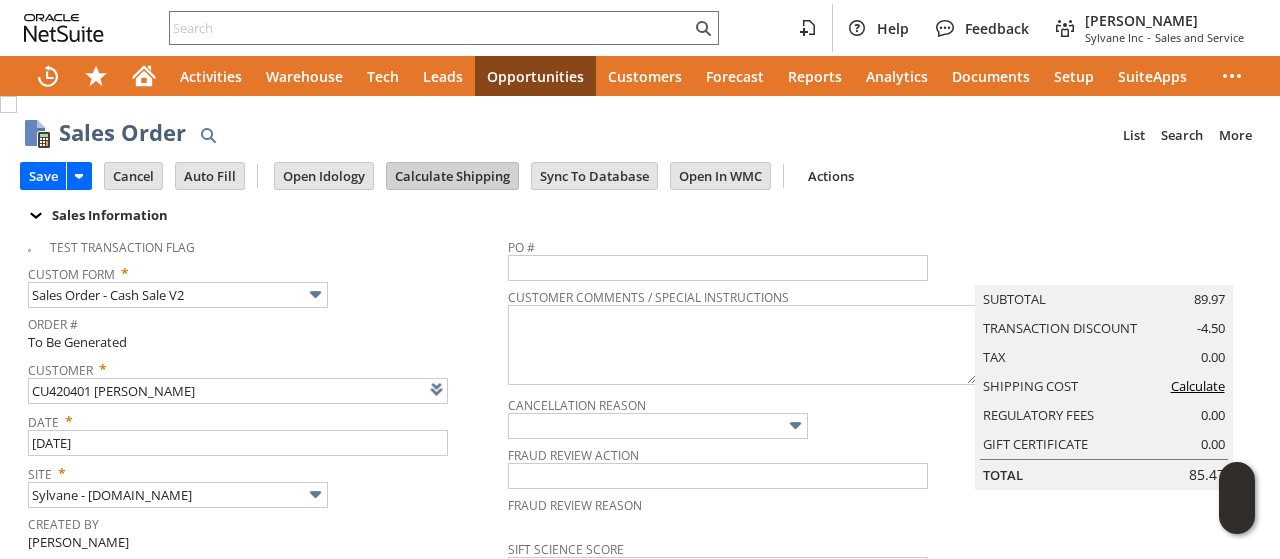click on "Calculate Shipping" at bounding box center [452, 176] 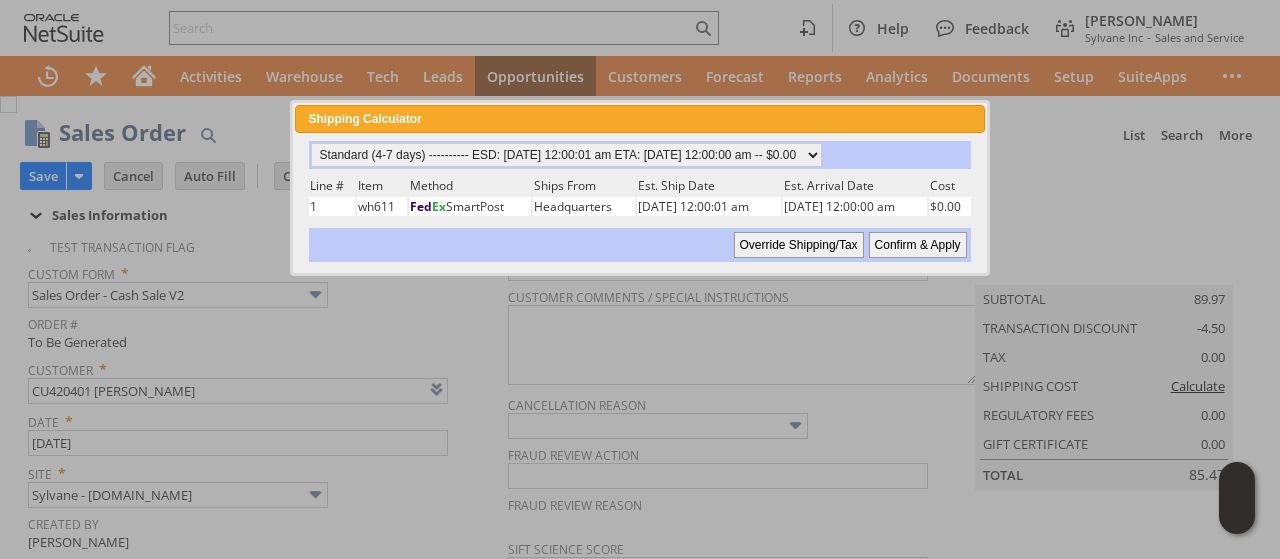 click on "Confirm & Apply" at bounding box center (918, 245) 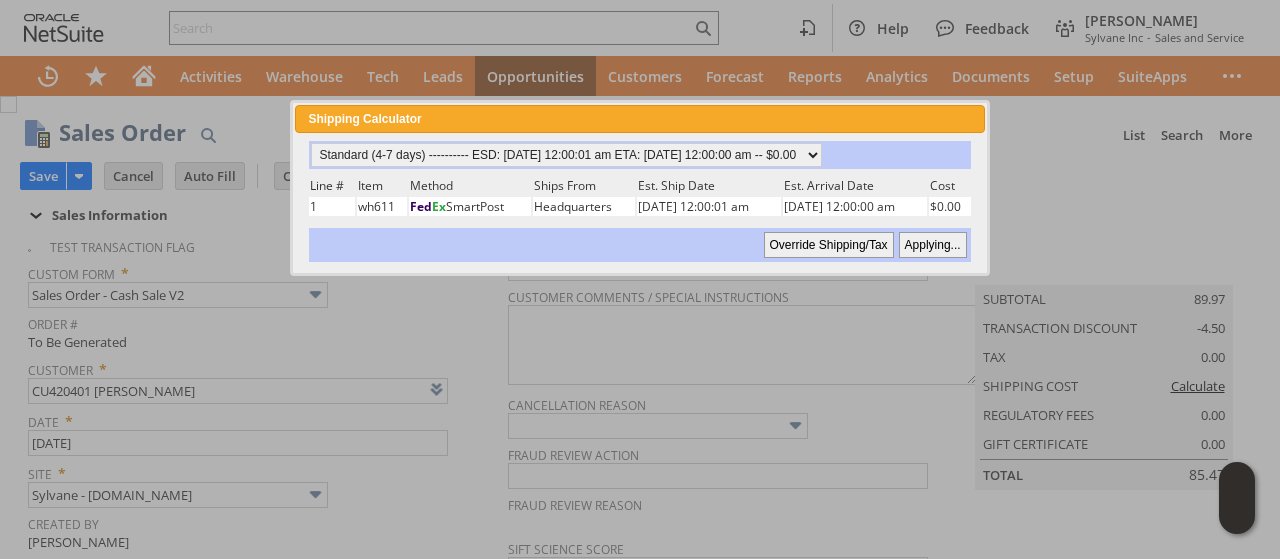 type 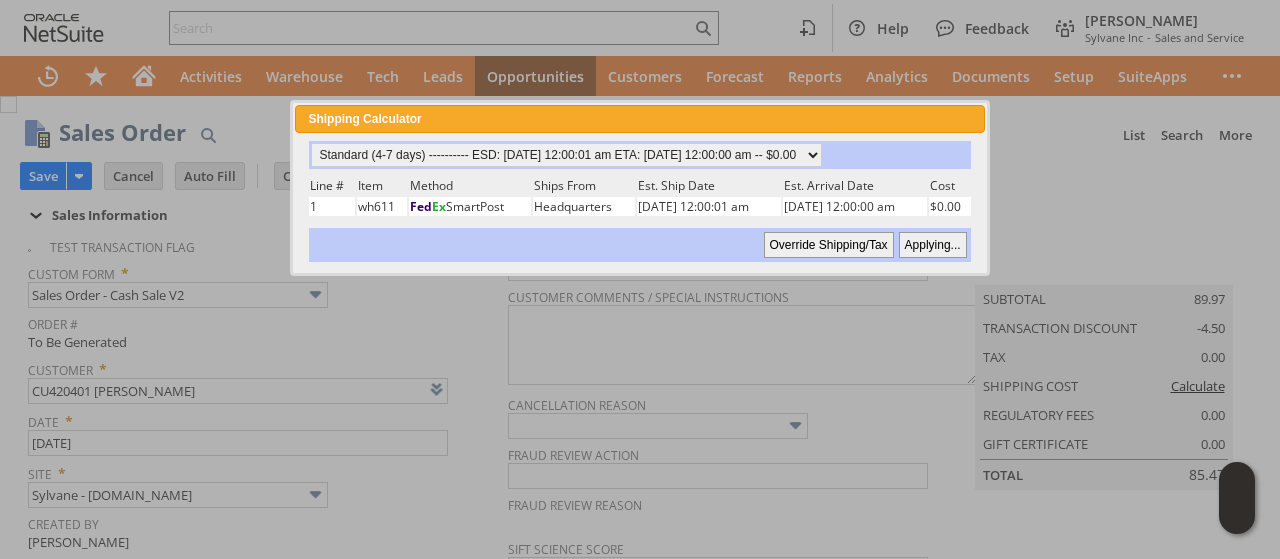 type on "Add" 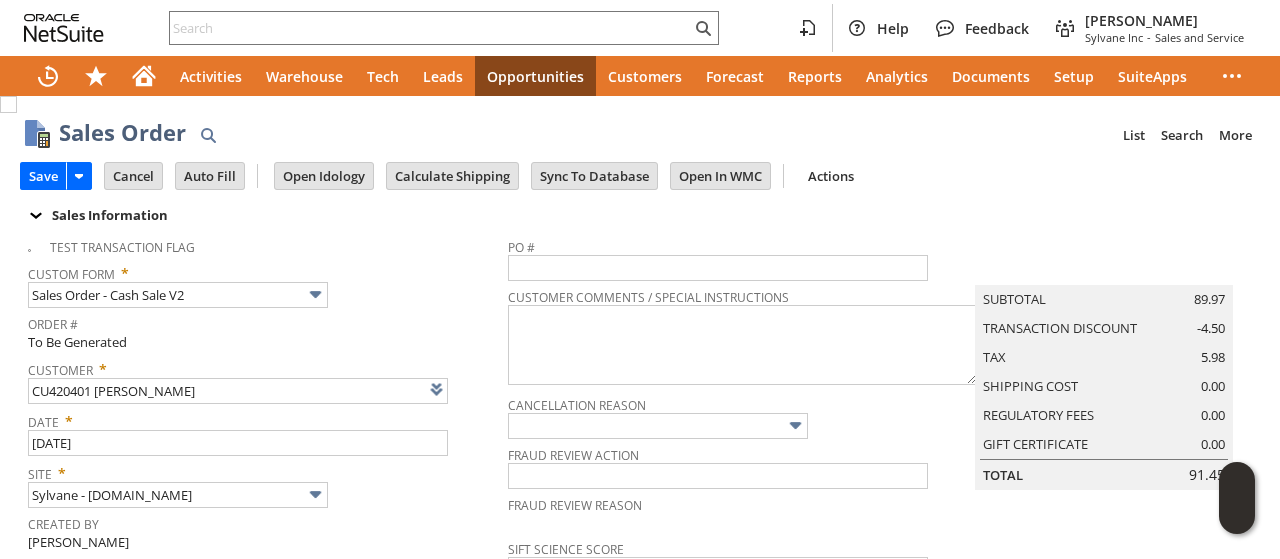 scroll, scrollTop: 1150, scrollLeft: 0, axis: vertical 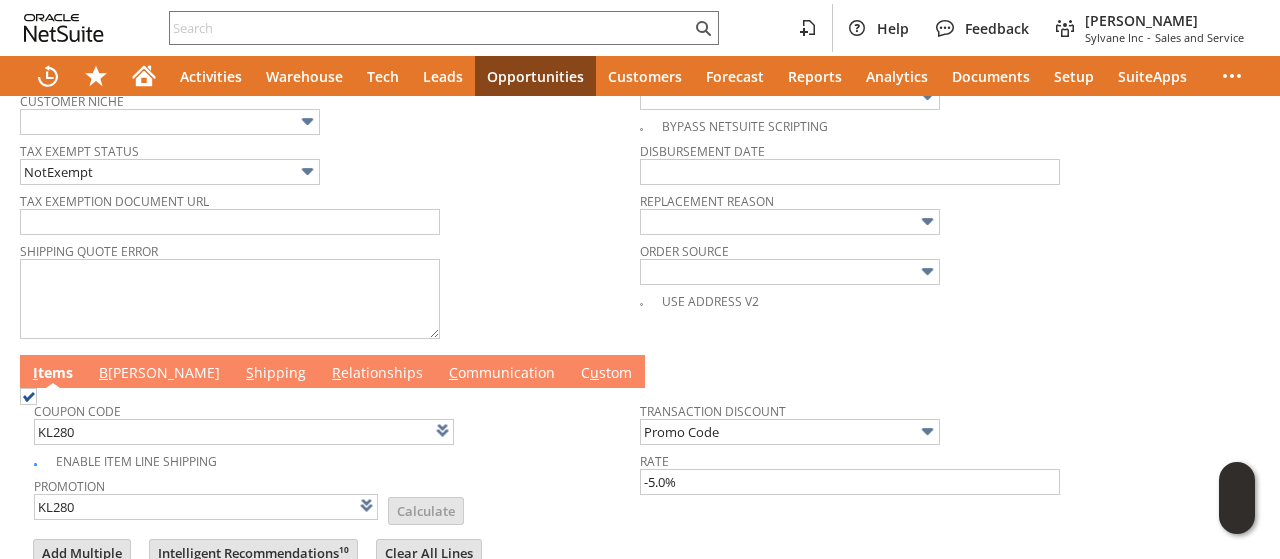 click on "B [PERSON_NAME]" at bounding box center (159, 374) 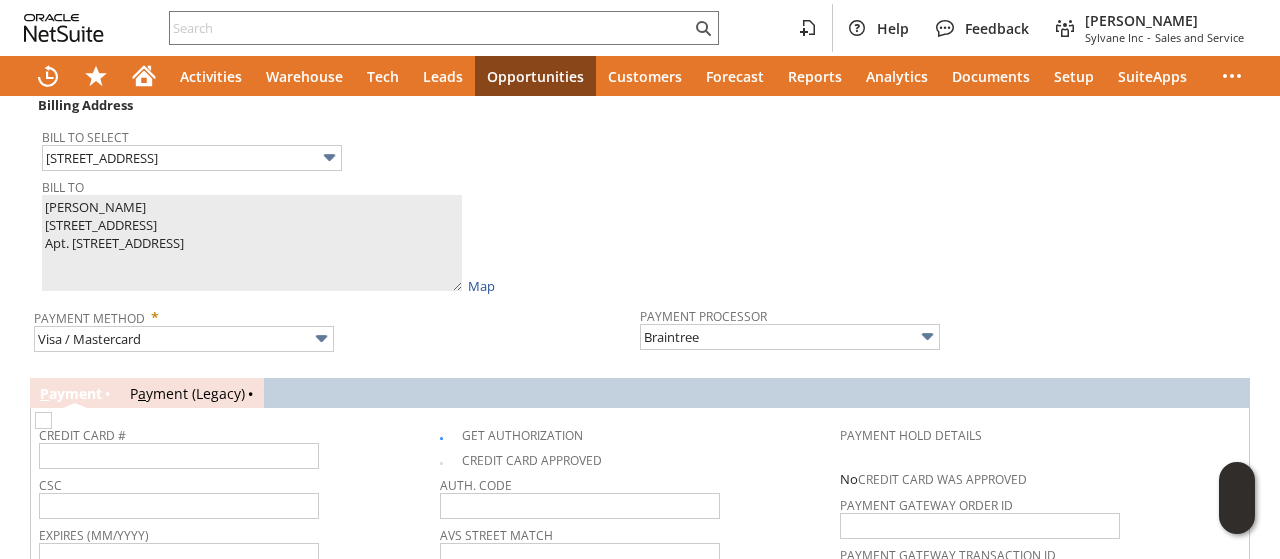 scroll, scrollTop: 1428, scrollLeft: 0, axis: vertical 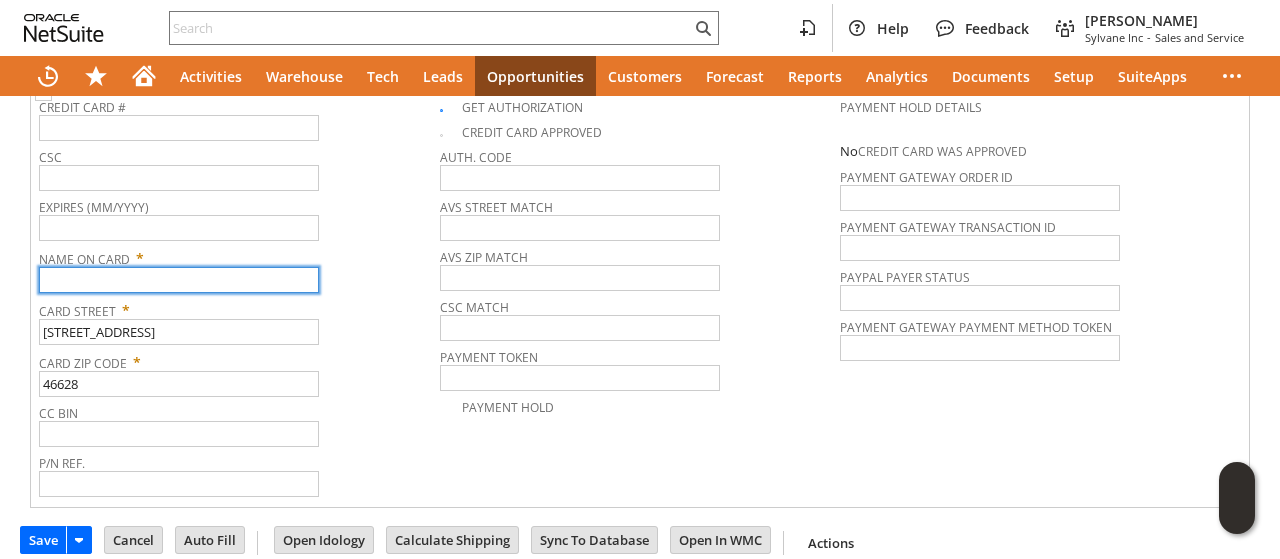 paste on "[PERSON_NAME]" 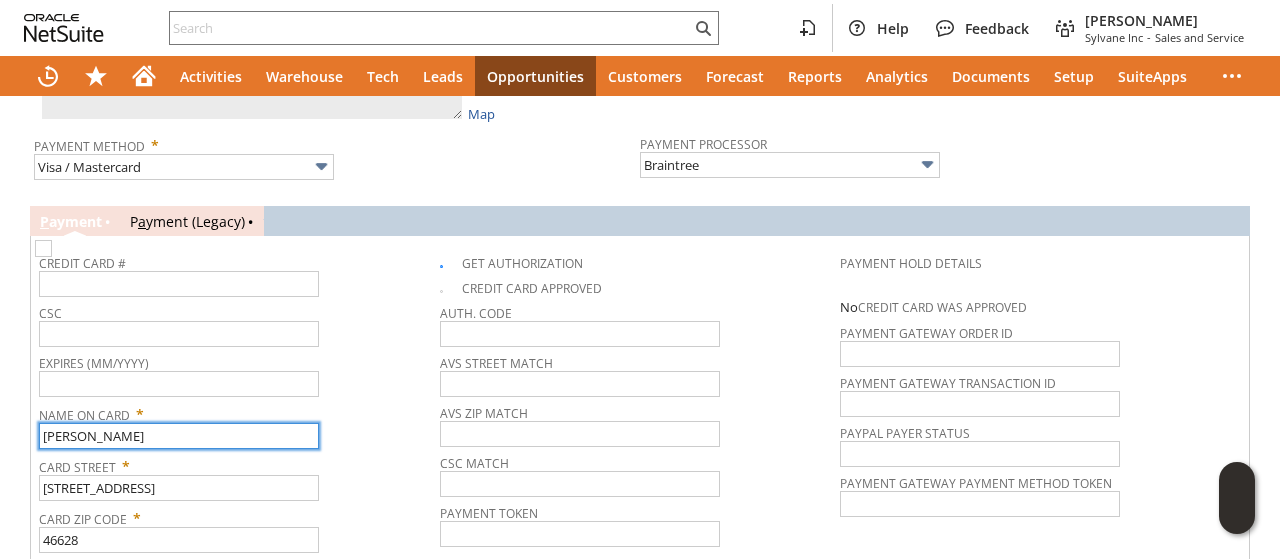 scroll, scrollTop: 1228, scrollLeft: 0, axis: vertical 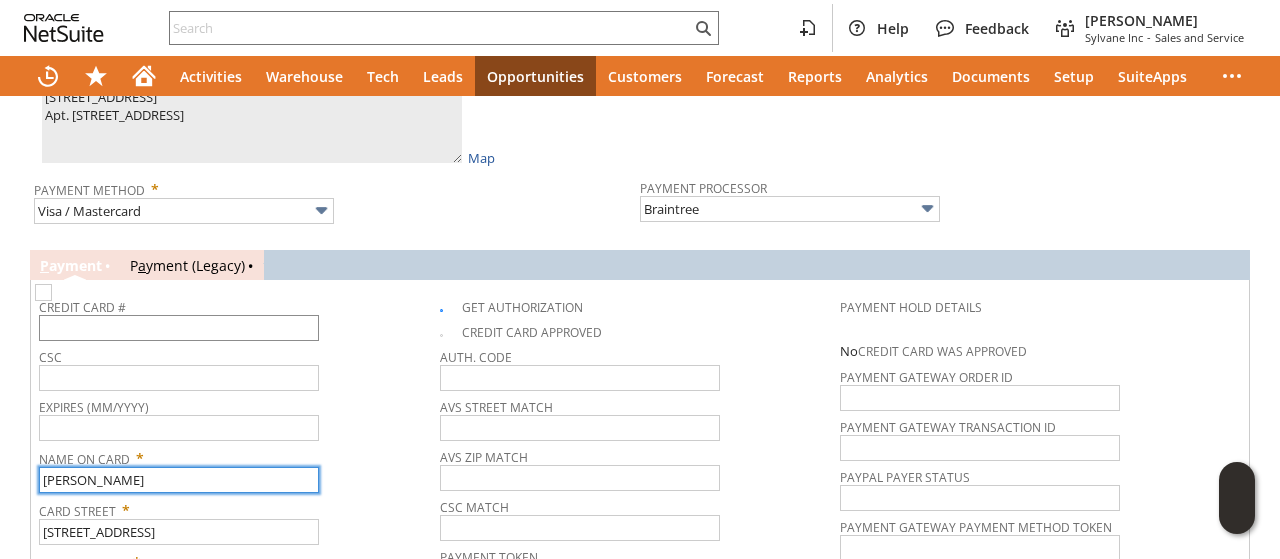 type on "[PERSON_NAME]" 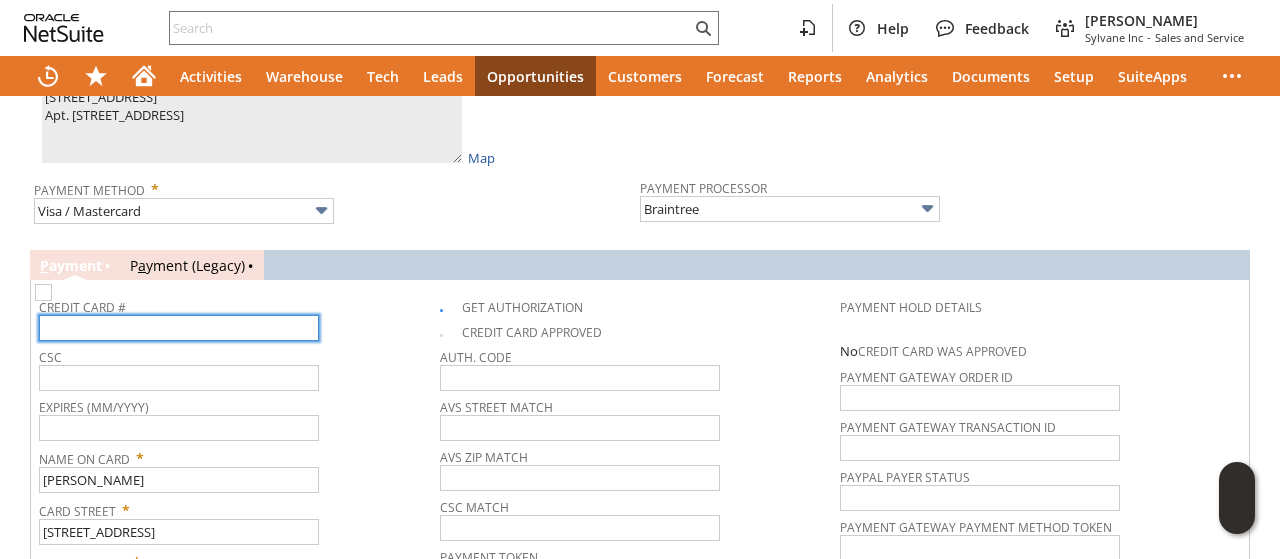 click at bounding box center (179, 328) 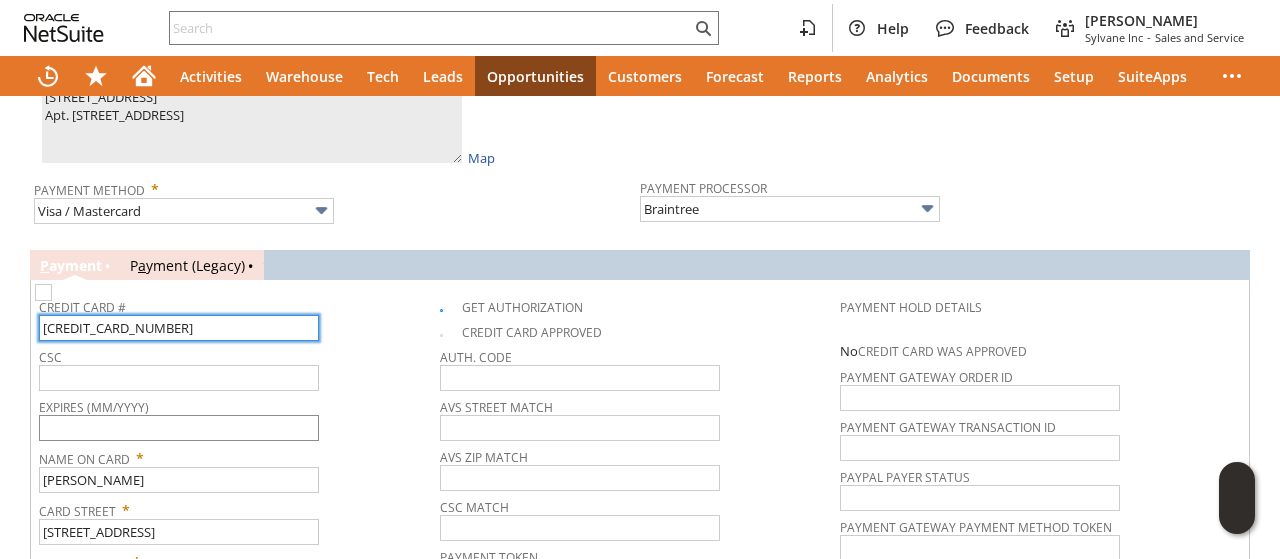 type on "[CREDIT_CARD_NUMBER]" 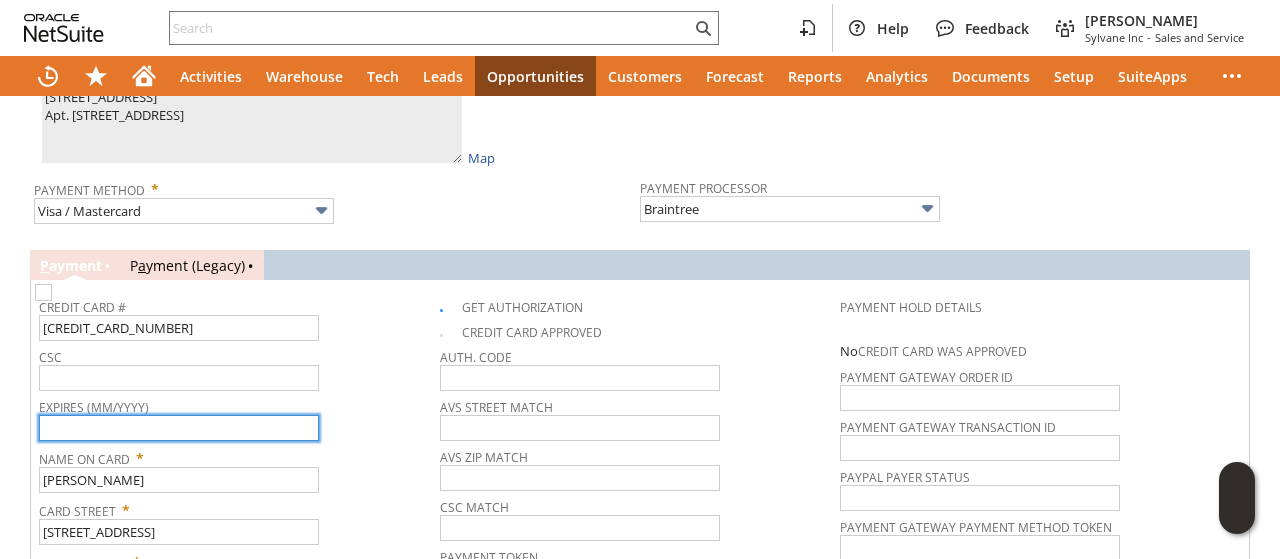 click at bounding box center [179, 428] 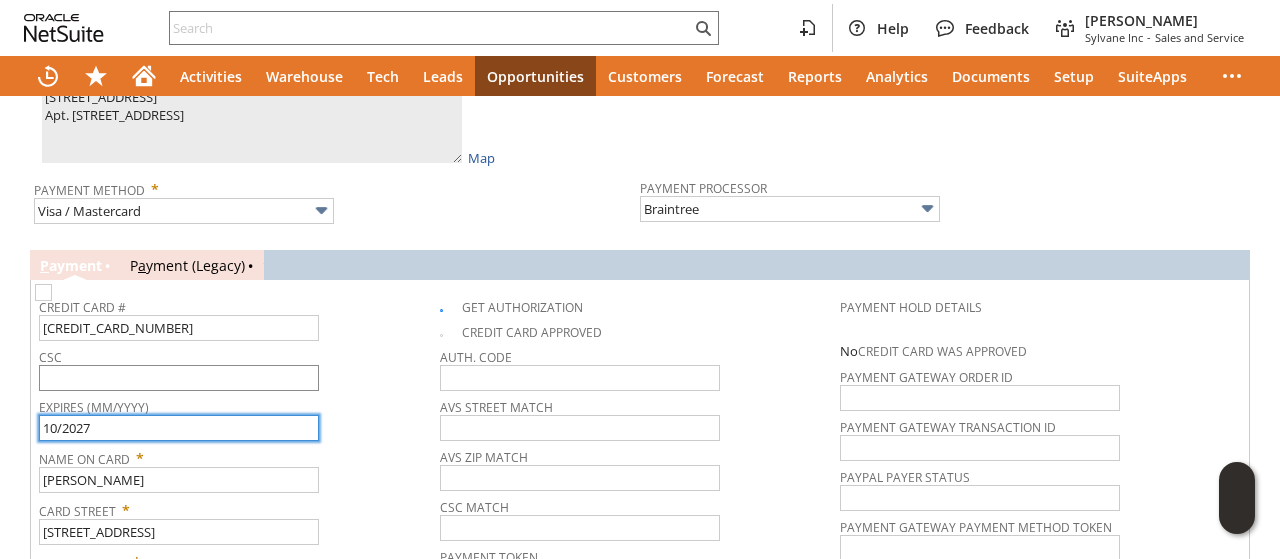 type on "10/2027" 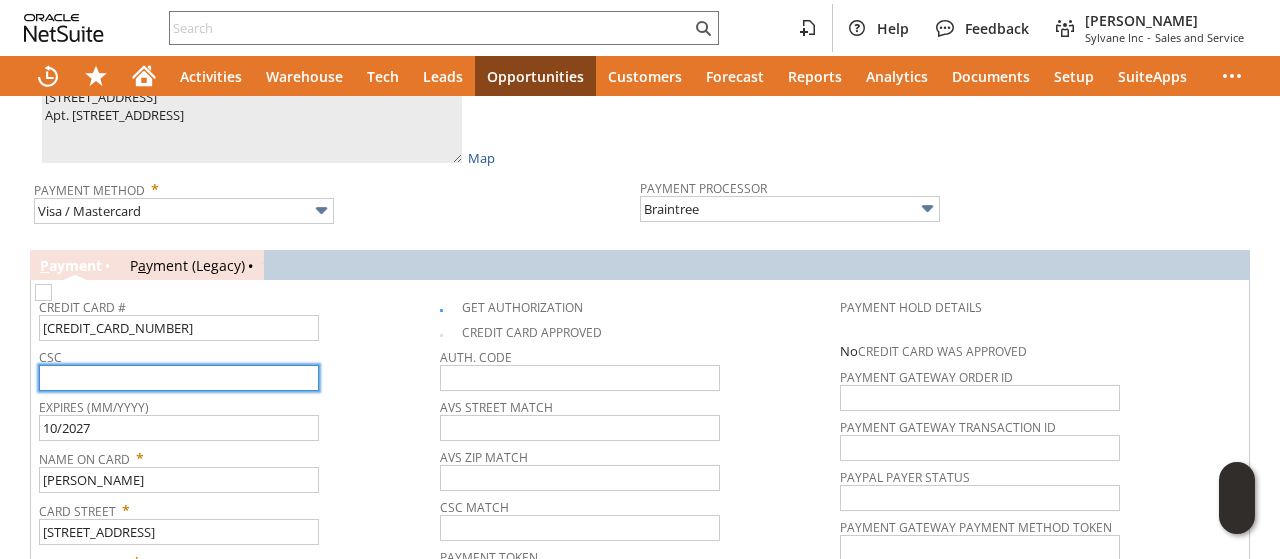 click at bounding box center [179, 378] 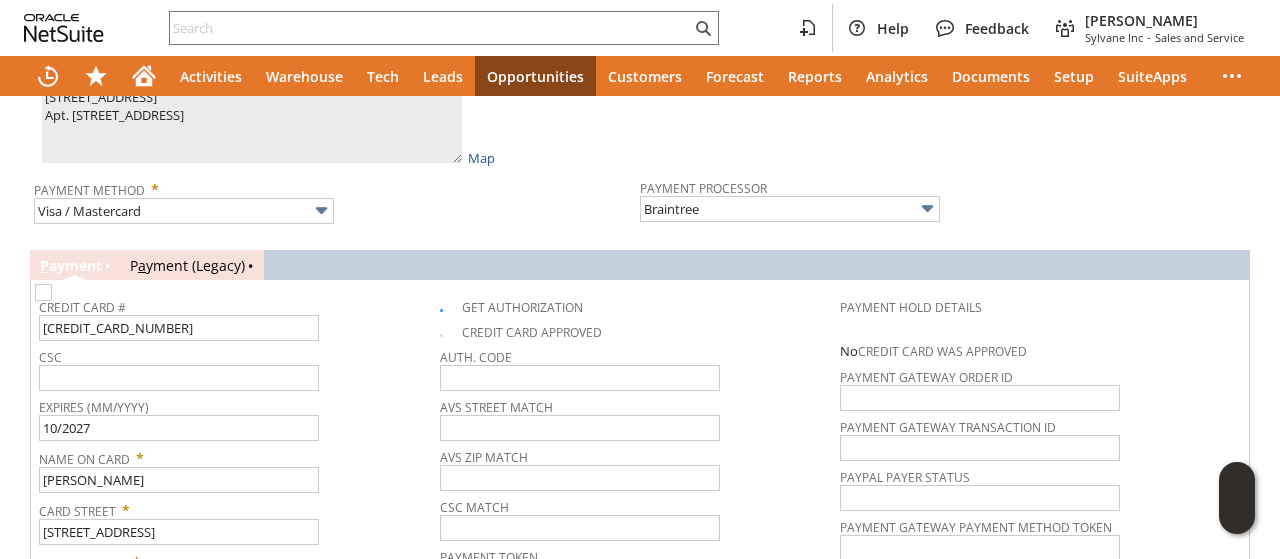 click at bounding box center [640, 235] 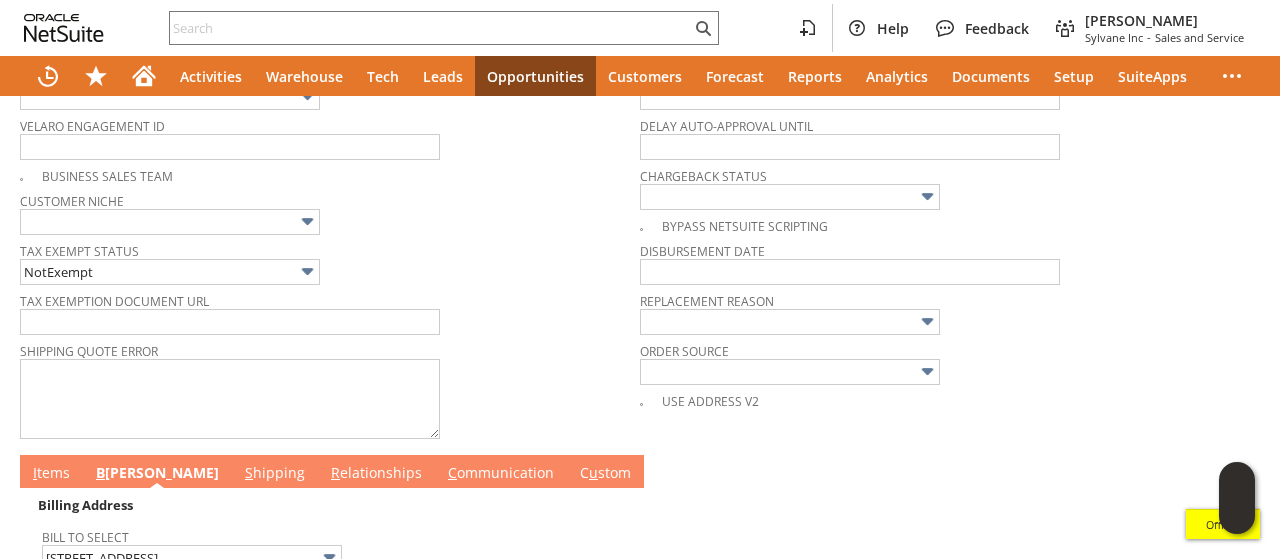 scroll, scrollTop: 1200, scrollLeft: 0, axis: vertical 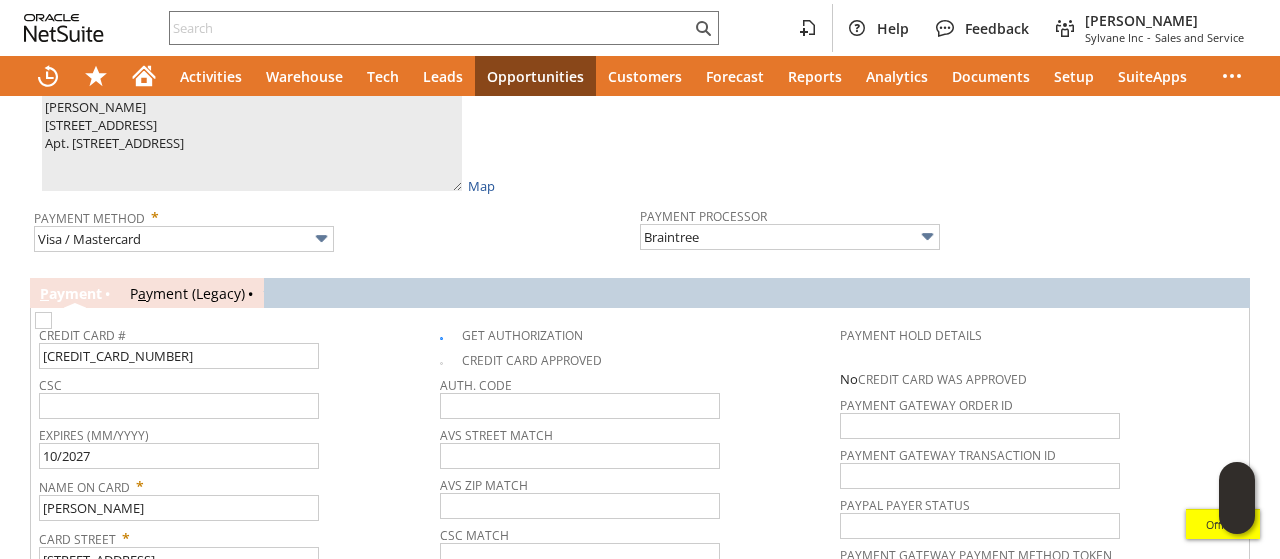 drag, startPoint x: 676, startPoint y: 148, endPoint x: 662, endPoint y: 151, distance: 14.3178215 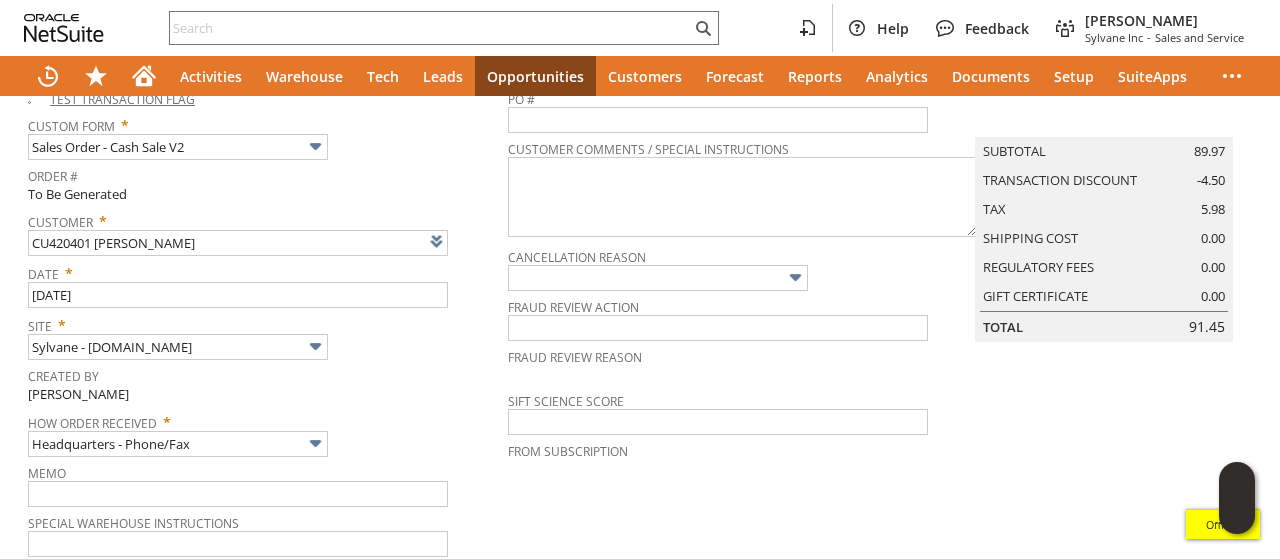 scroll, scrollTop: 0, scrollLeft: 0, axis: both 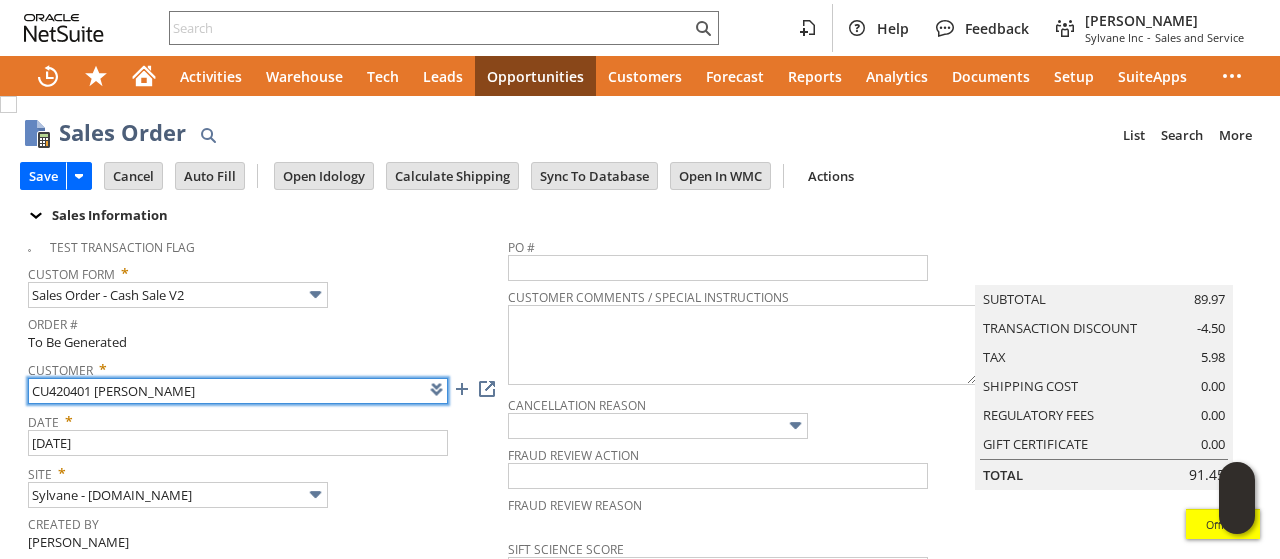 click on "CU420401 [PERSON_NAME]" at bounding box center (238, 391) 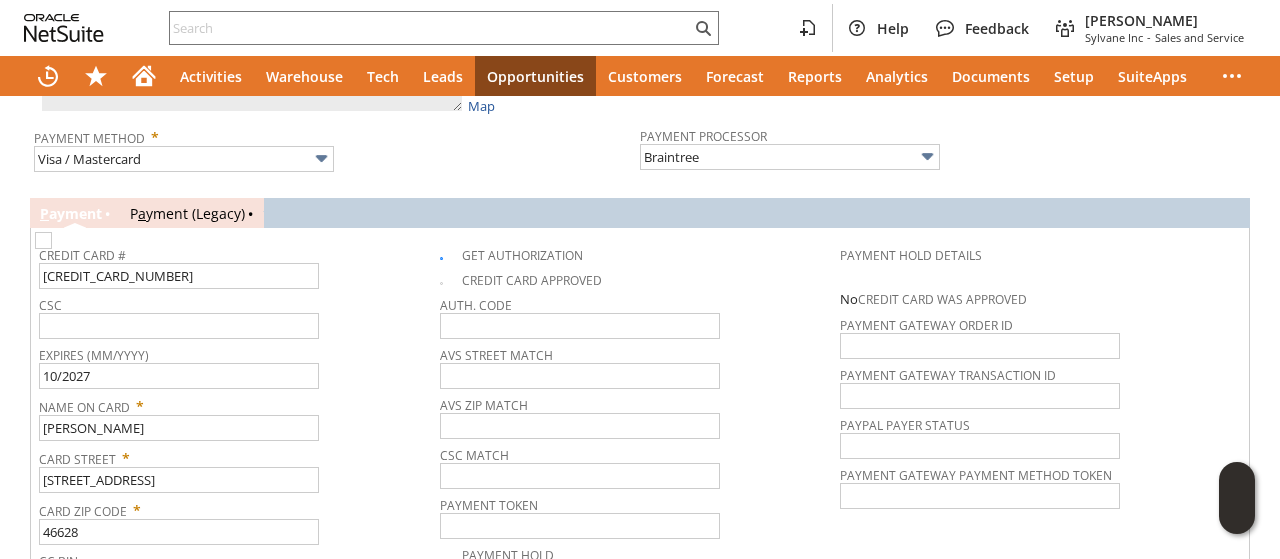 scroll, scrollTop: 1400, scrollLeft: 0, axis: vertical 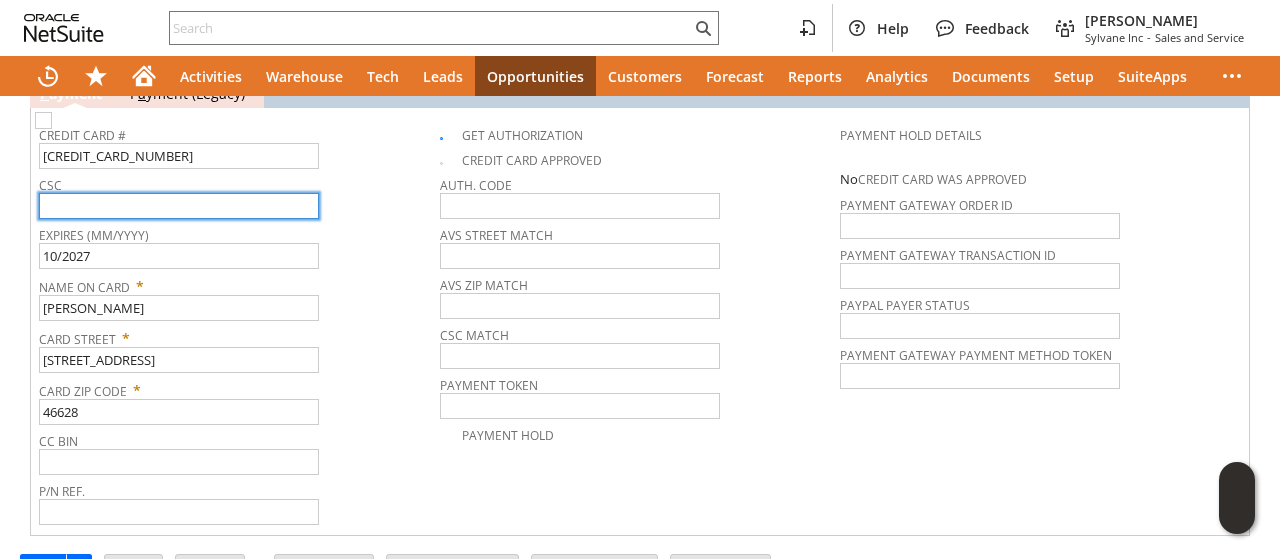click at bounding box center [179, 206] 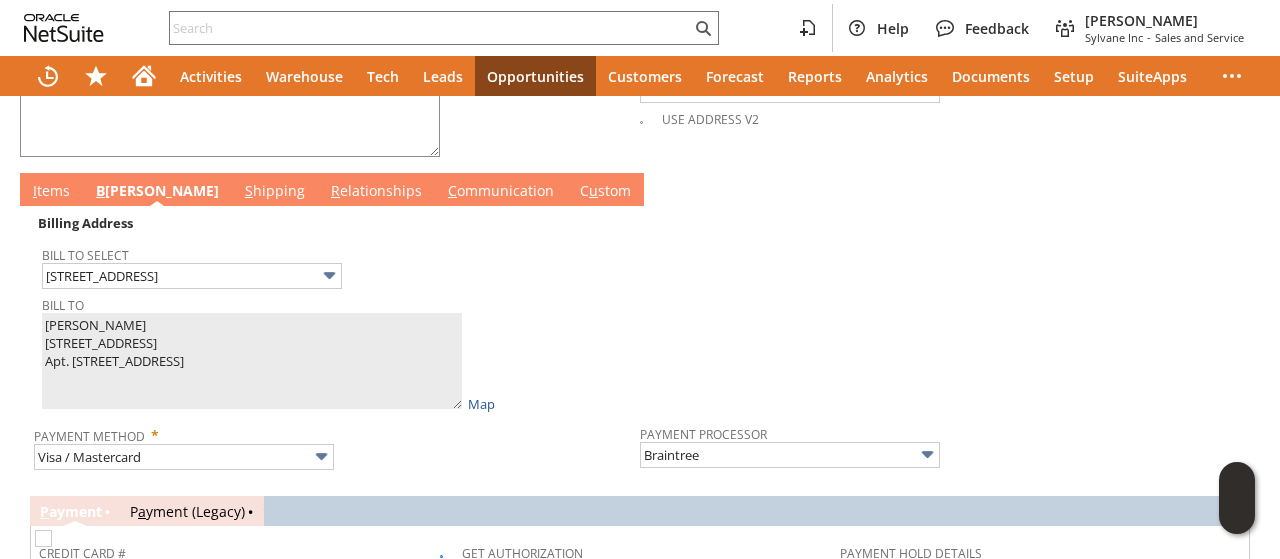 scroll, scrollTop: 800, scrollLeft: 0, axis: vertical 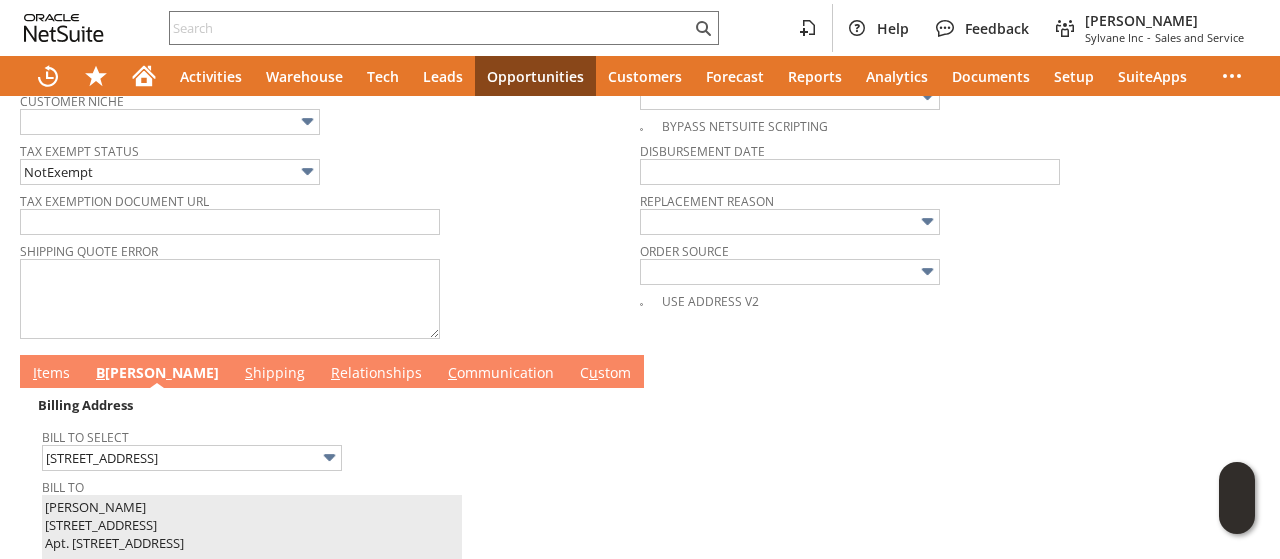 type on "241" 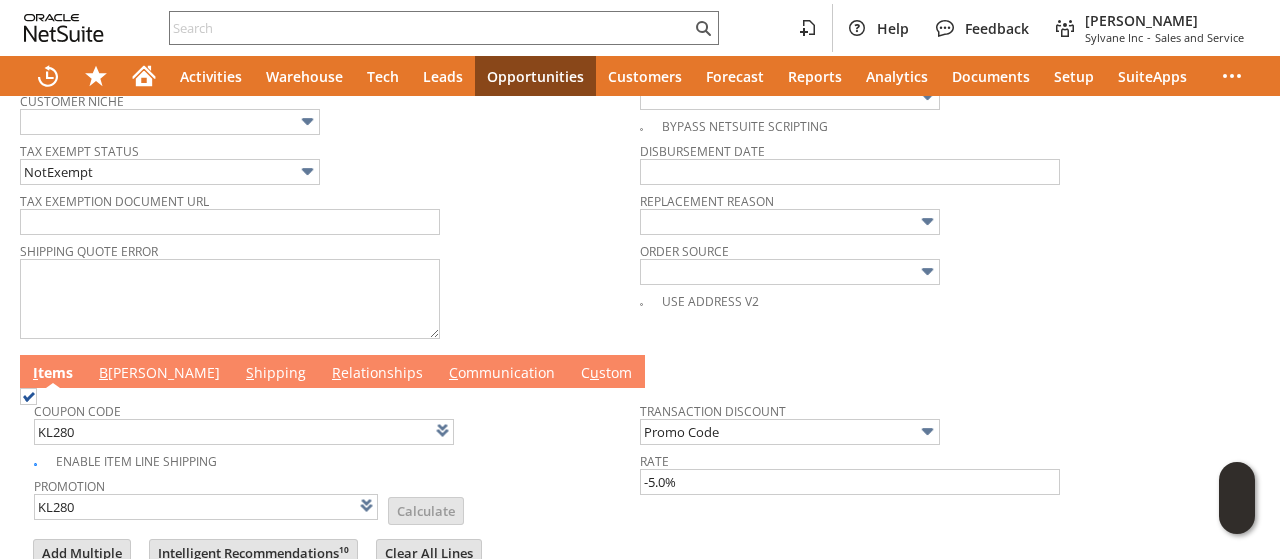 click on "C ommunication" at bounding box center [502, 374] 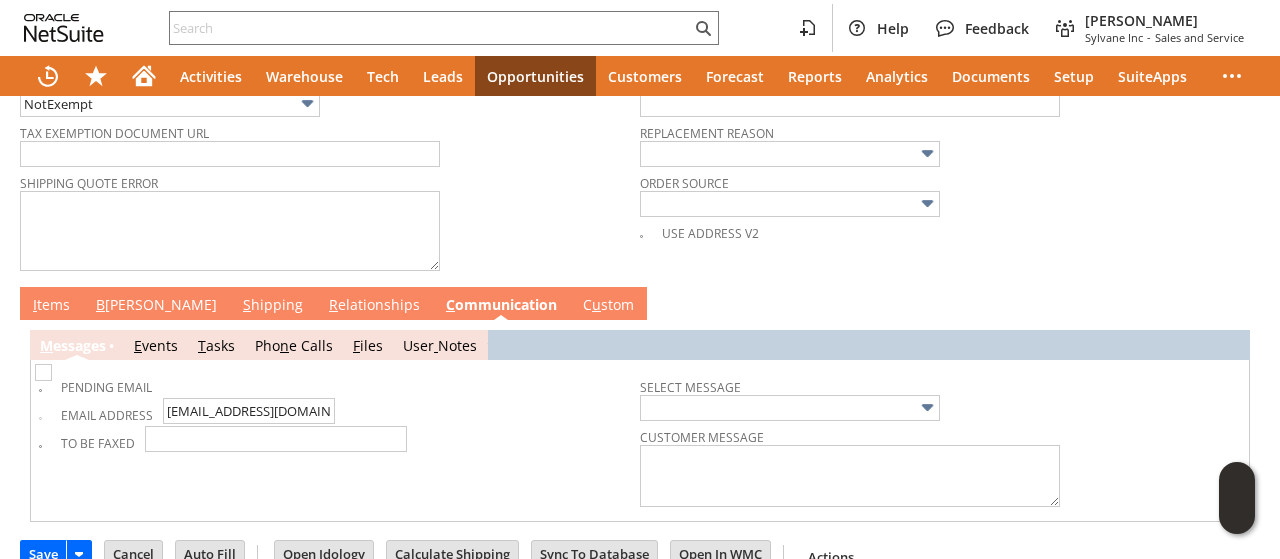 scroll, scrollTop: 888, scrollLeft: 0, axis: vertical 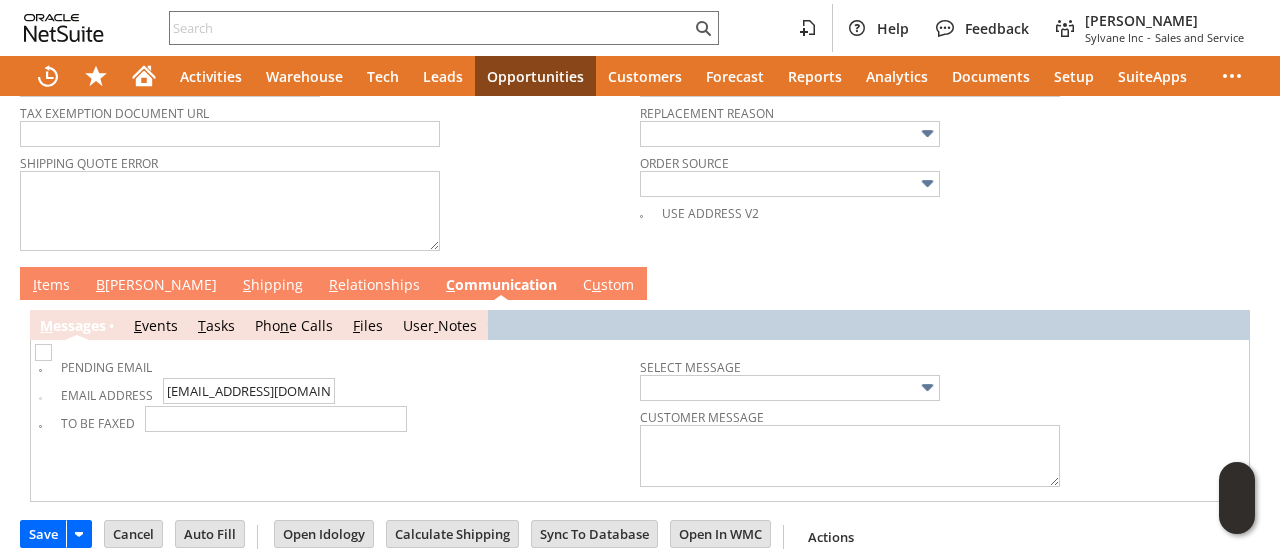 click on "I tems" at bounding box center [51, 286] 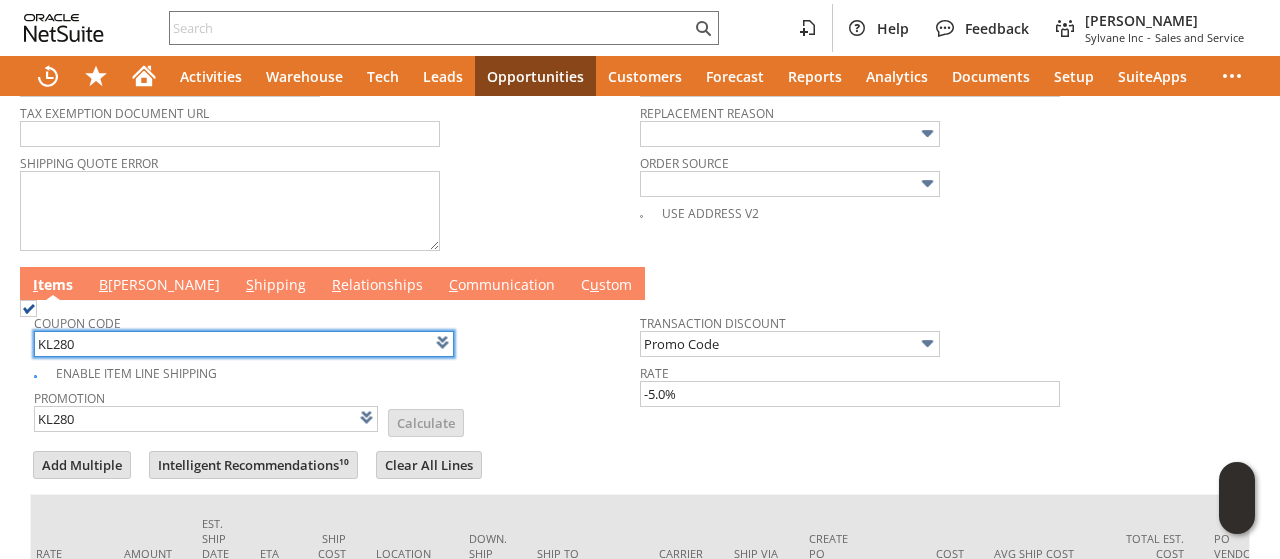 scroll, scrollTop: 0, scrollLeft: 1052, axis: horizontal 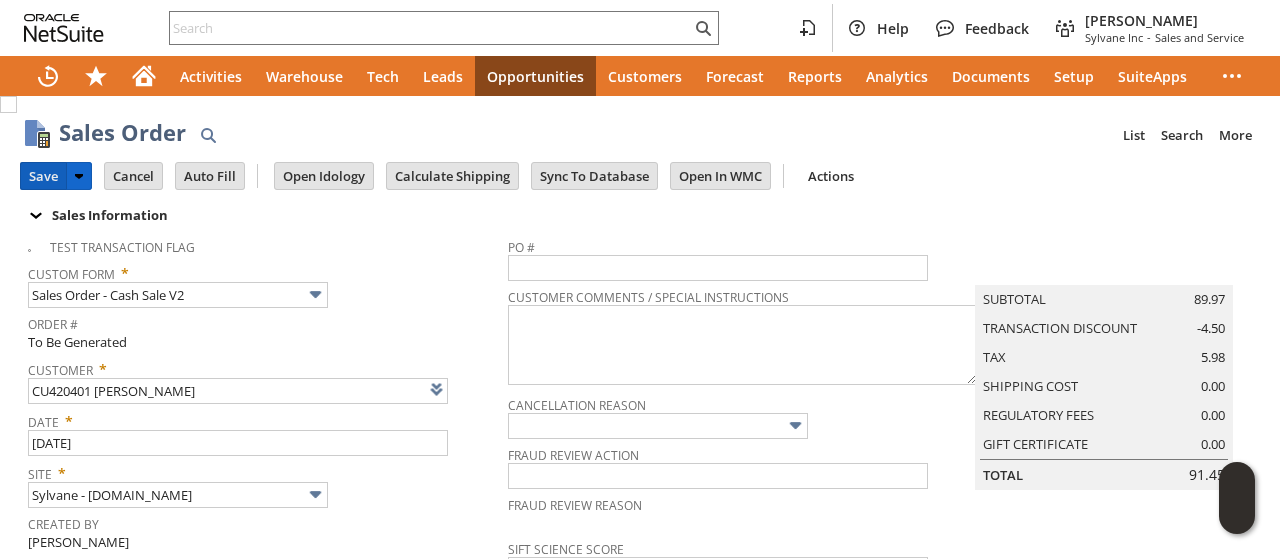 click on "Save" at bounding box center [43, 176] 